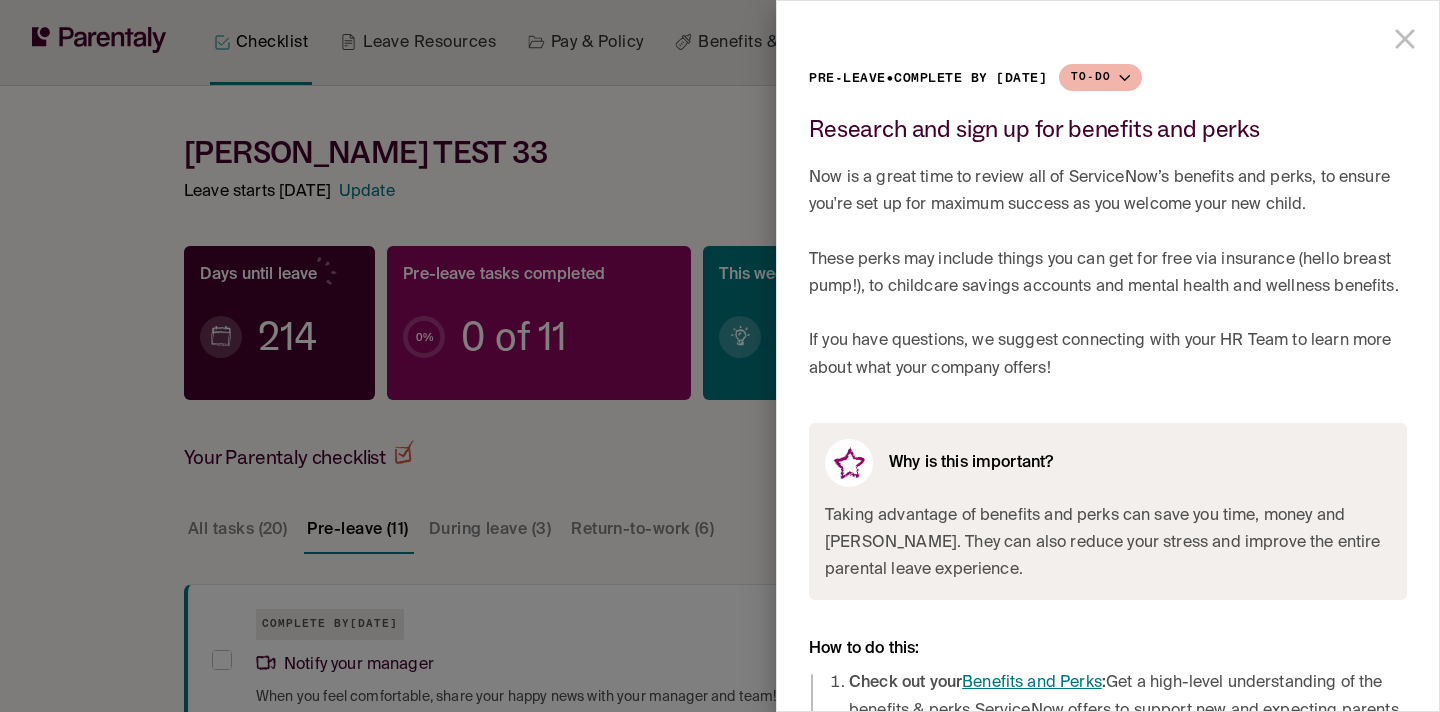 scroll, scrollTop: 610, scrollLeft: 0, axis: vertical 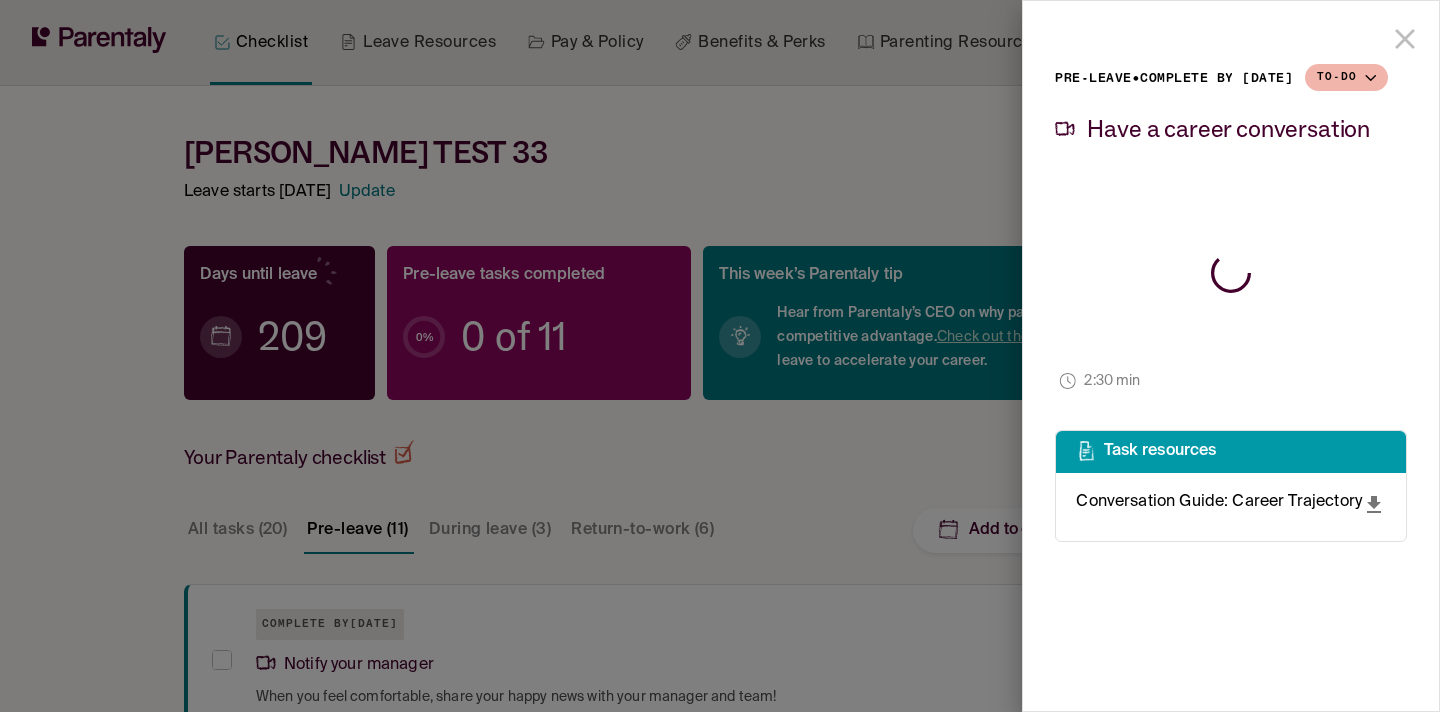 click at bounding box center [720, 356] 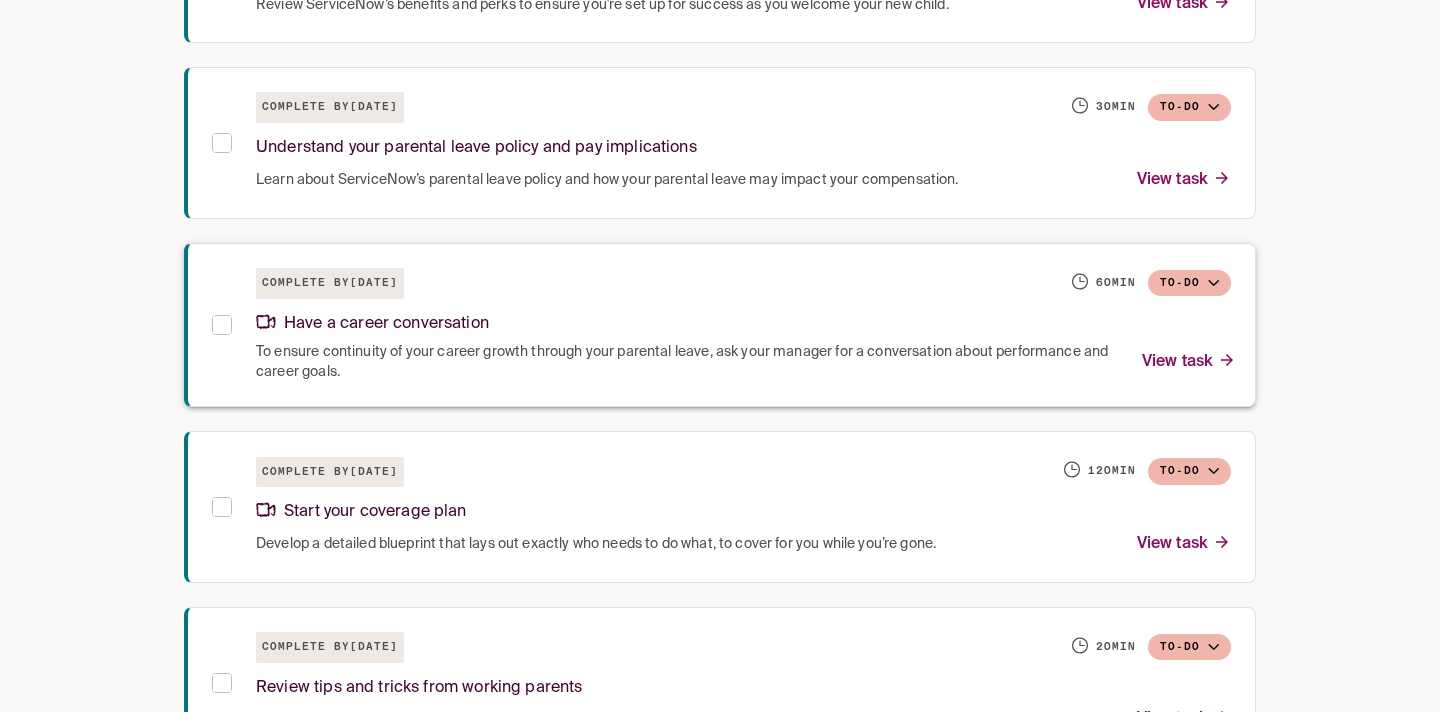 scroll, scrollTop: 869, scrollLeft: 0, axis: vertical 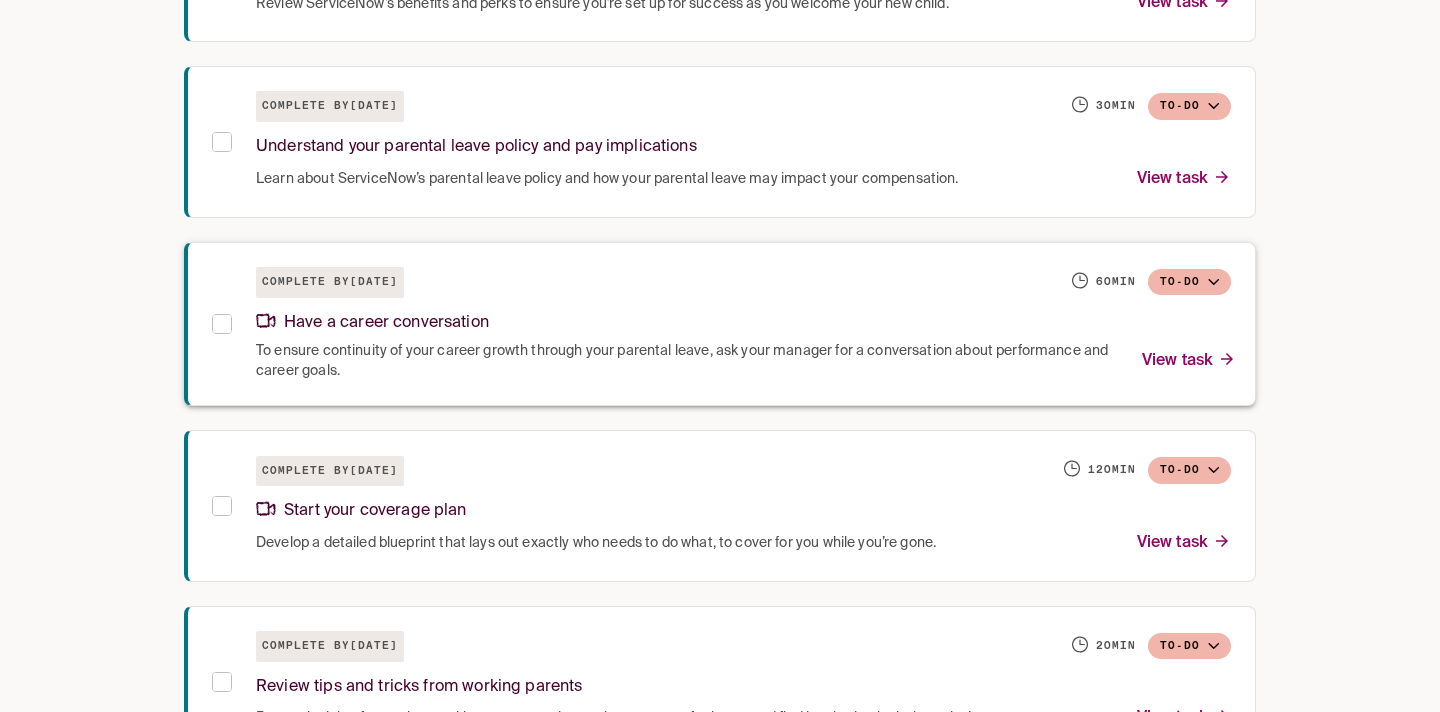 click on "To ensure continuity of your career growth through your parental leave, ask your manager for a conversation about performance and career goals." at bounding box center [687, 361] 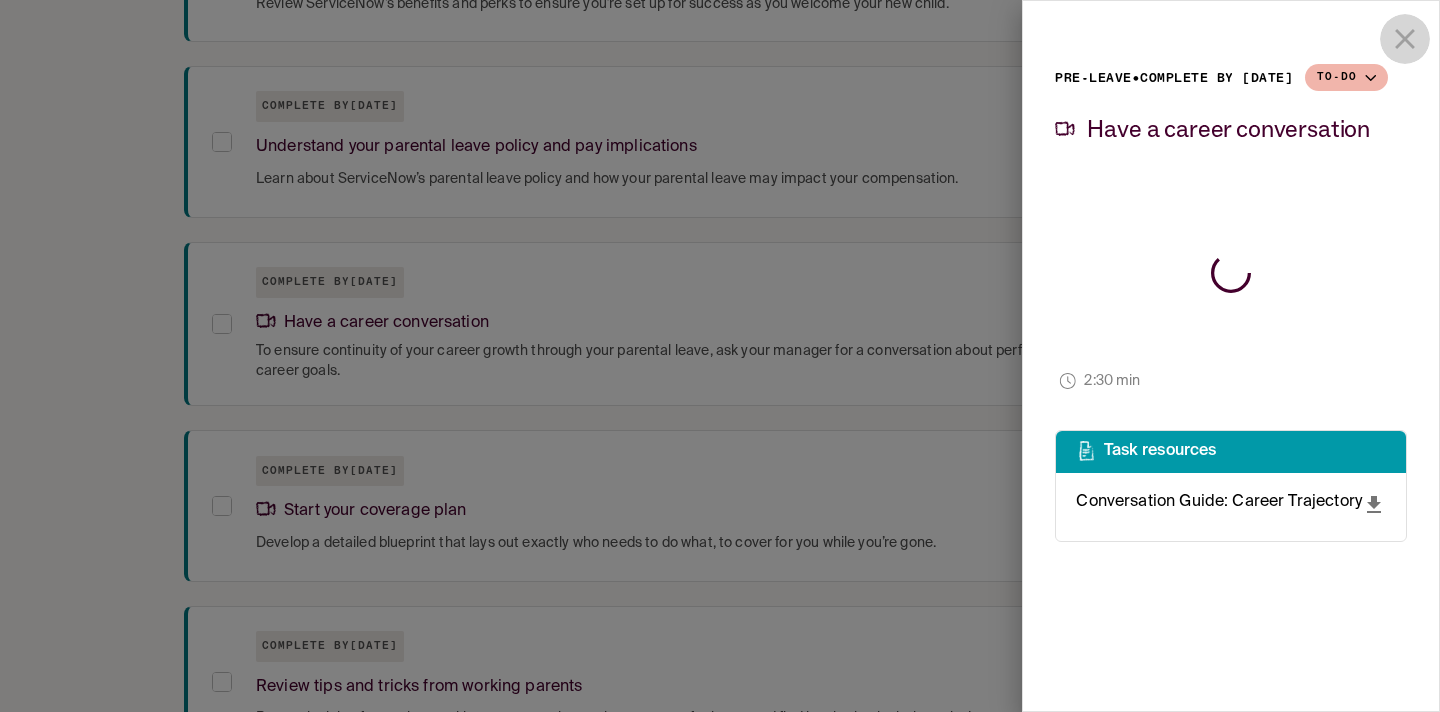 click 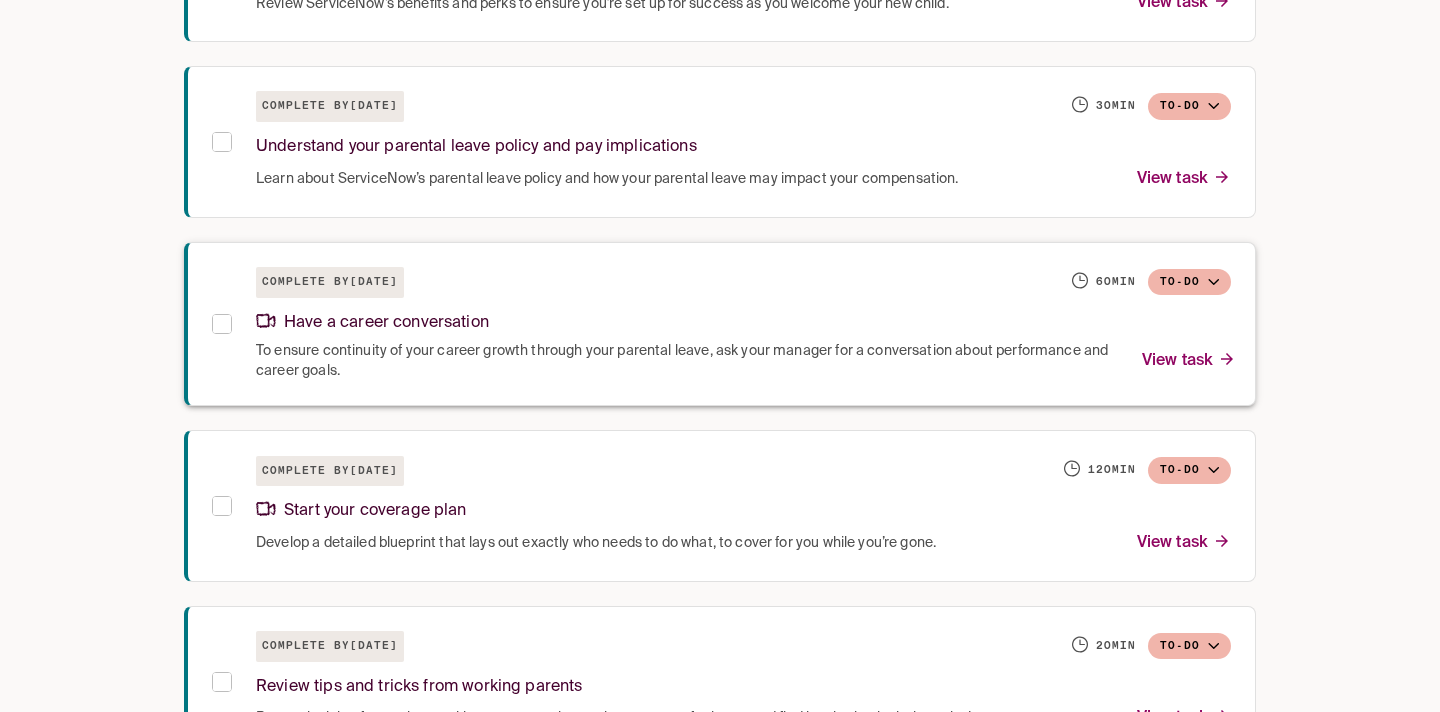click on "Have a career conversation" at bounding box center (743, 319) 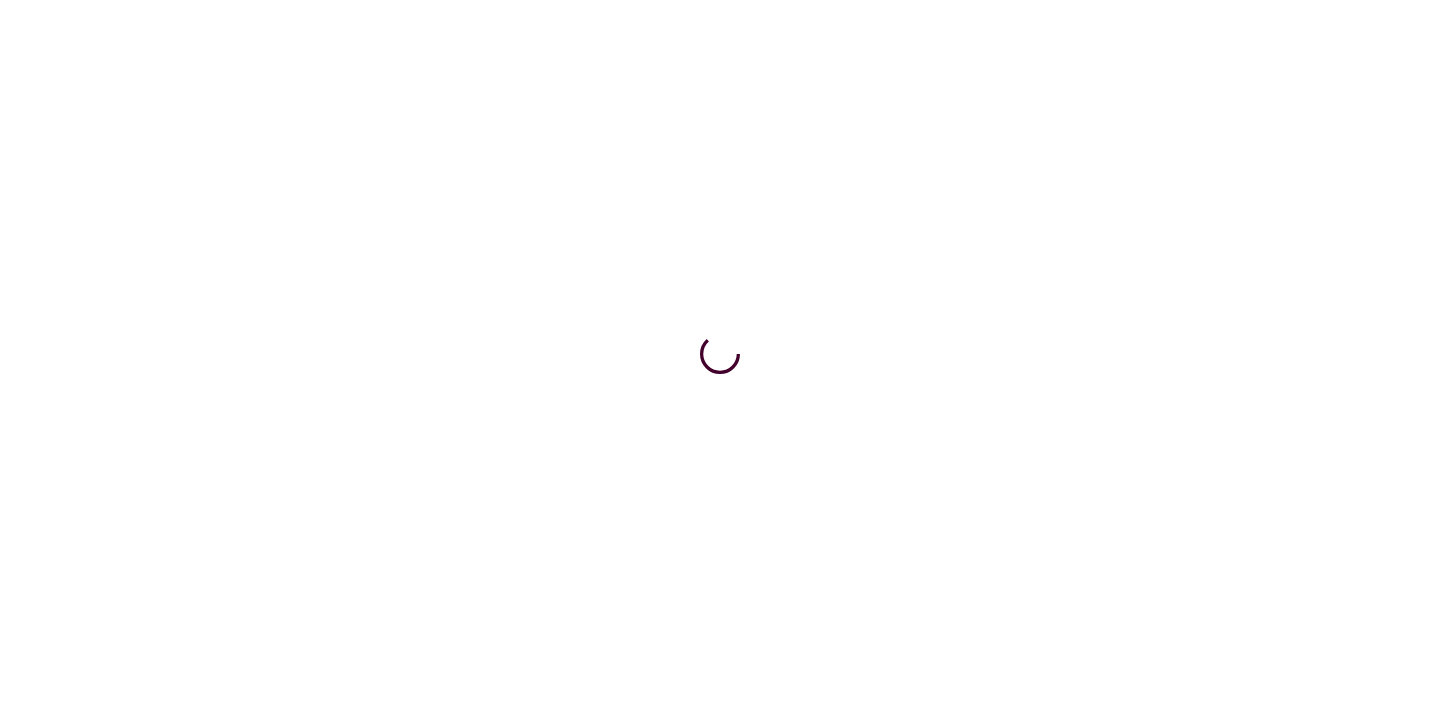 scroll, scrollTop: 0, scrollLeft: 0, axis: both 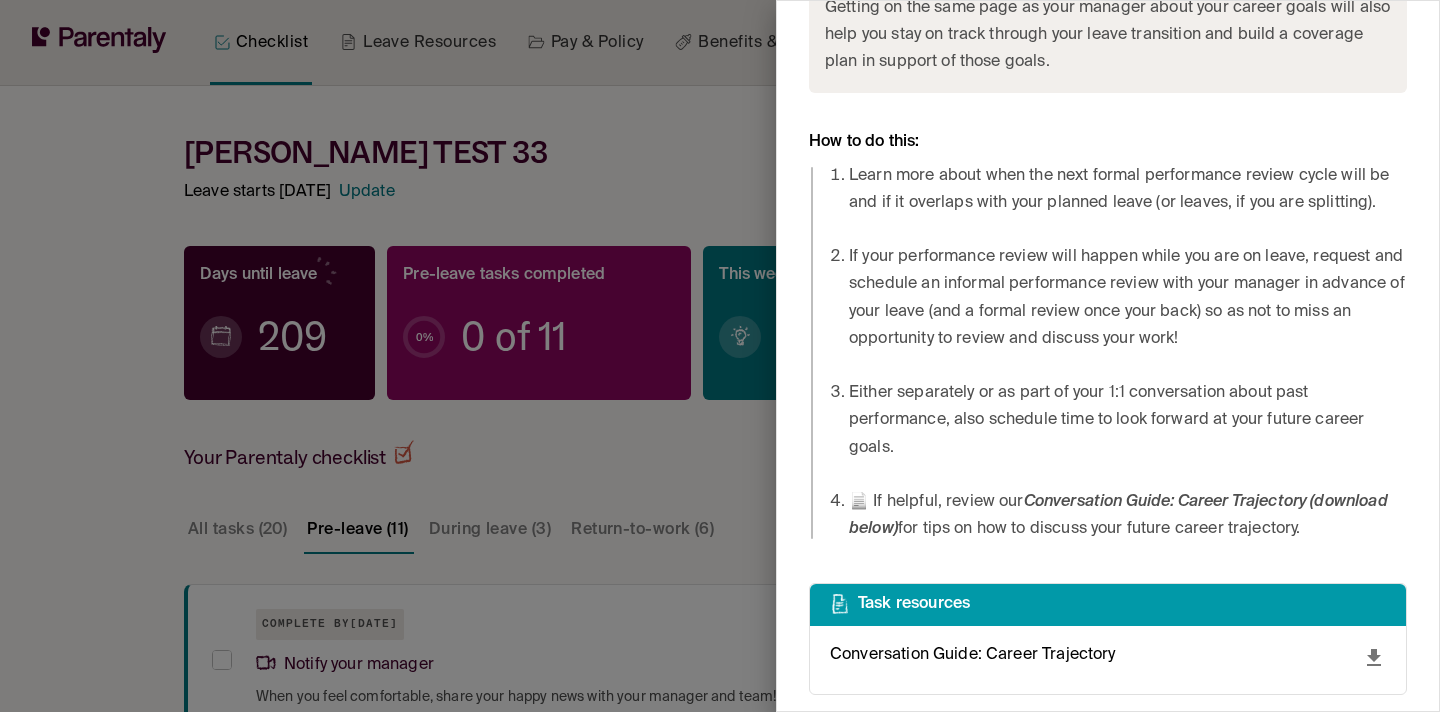 click at bounding box center [720, 356] 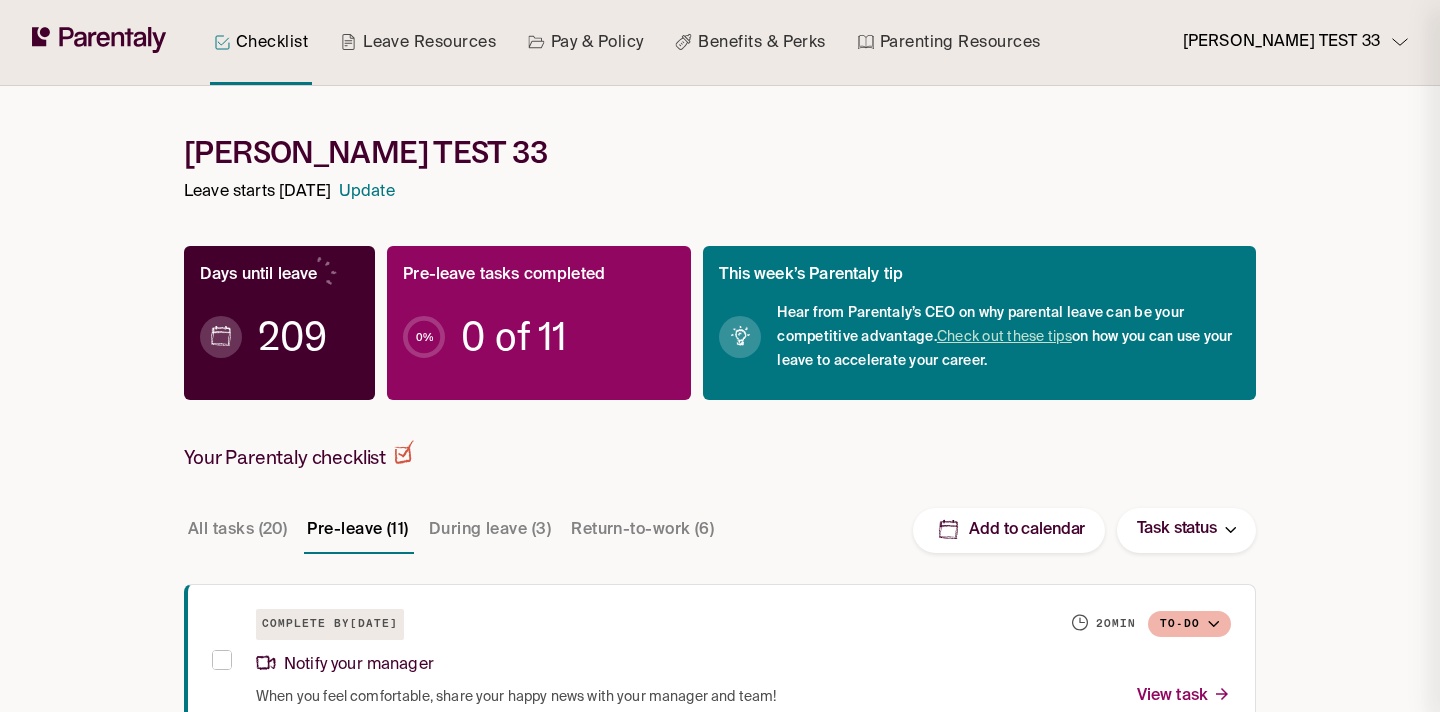scroll, scrollTop: 0, scrollLeft: 0, axis: both 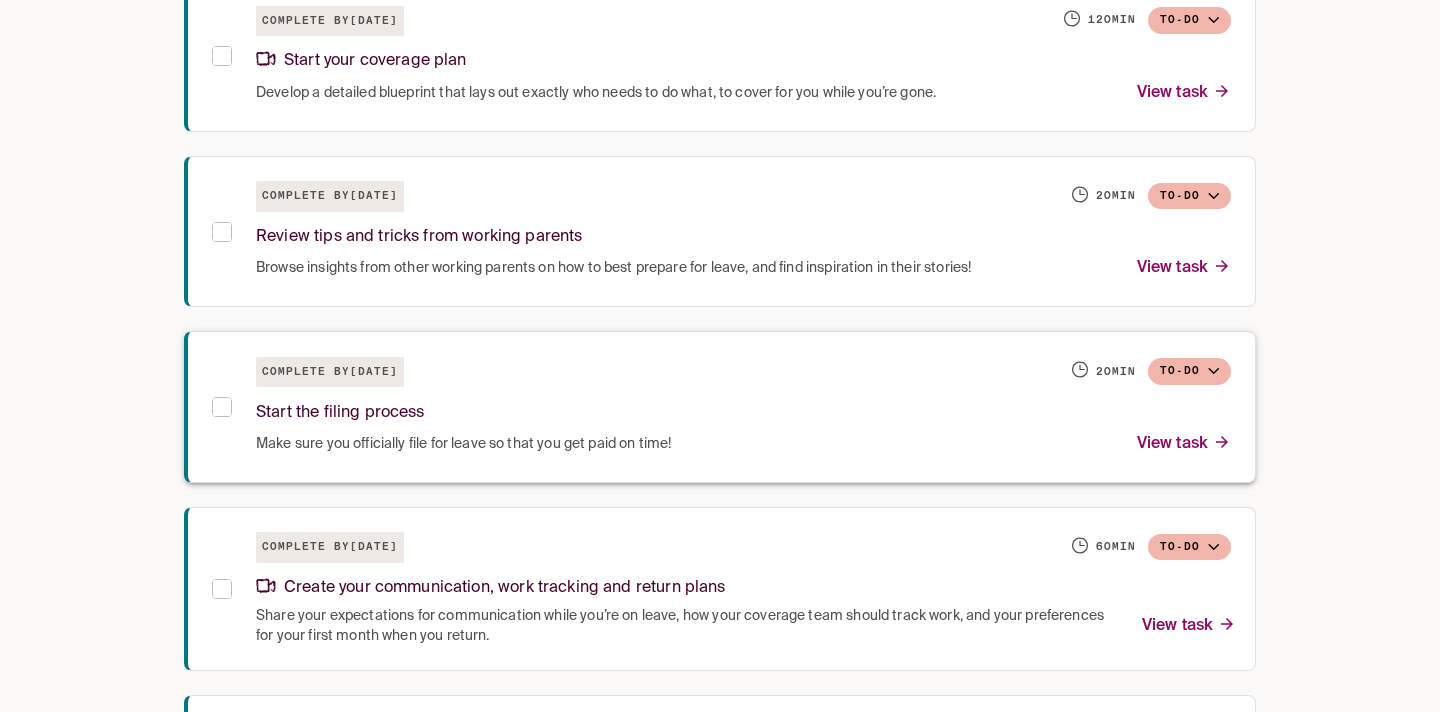 click on "Start the filing process" at bounding box center (743, 409) 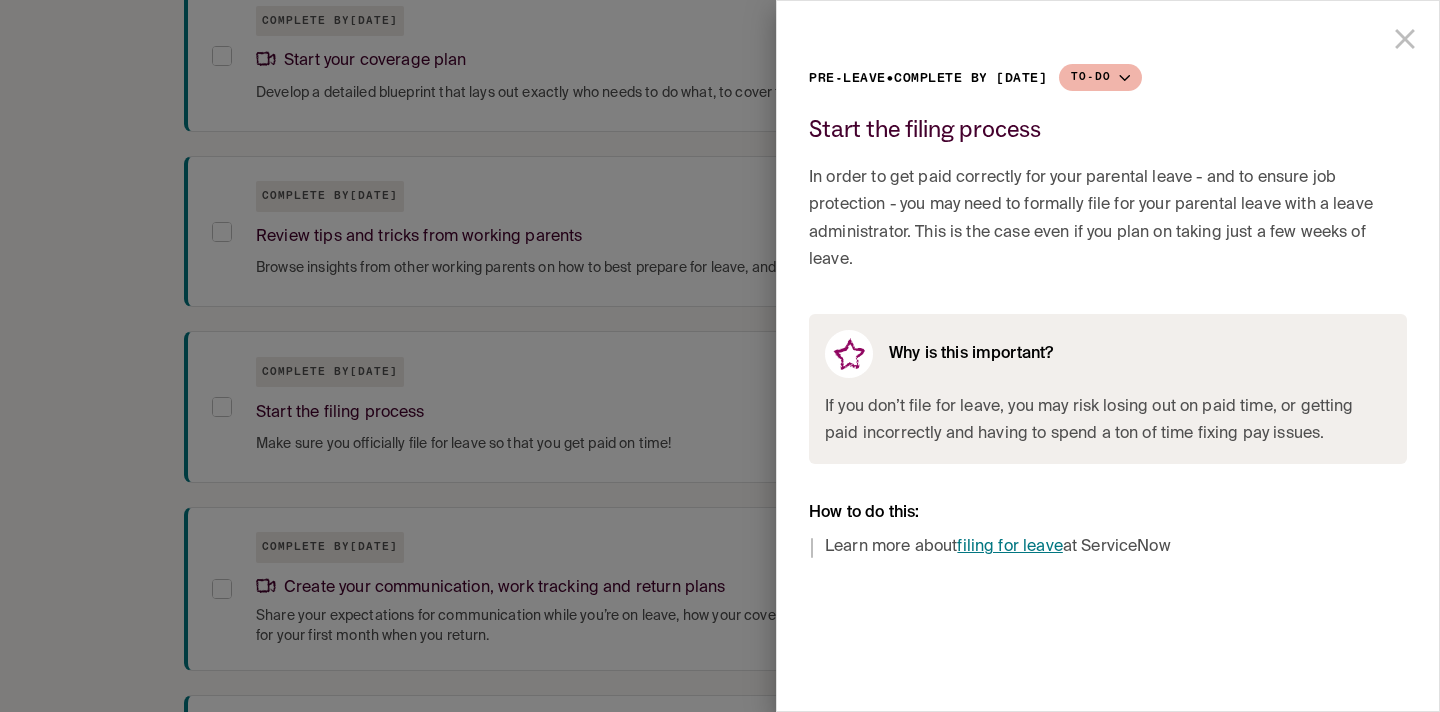 click on "filing for leave" at bounding box center (1009, 547) 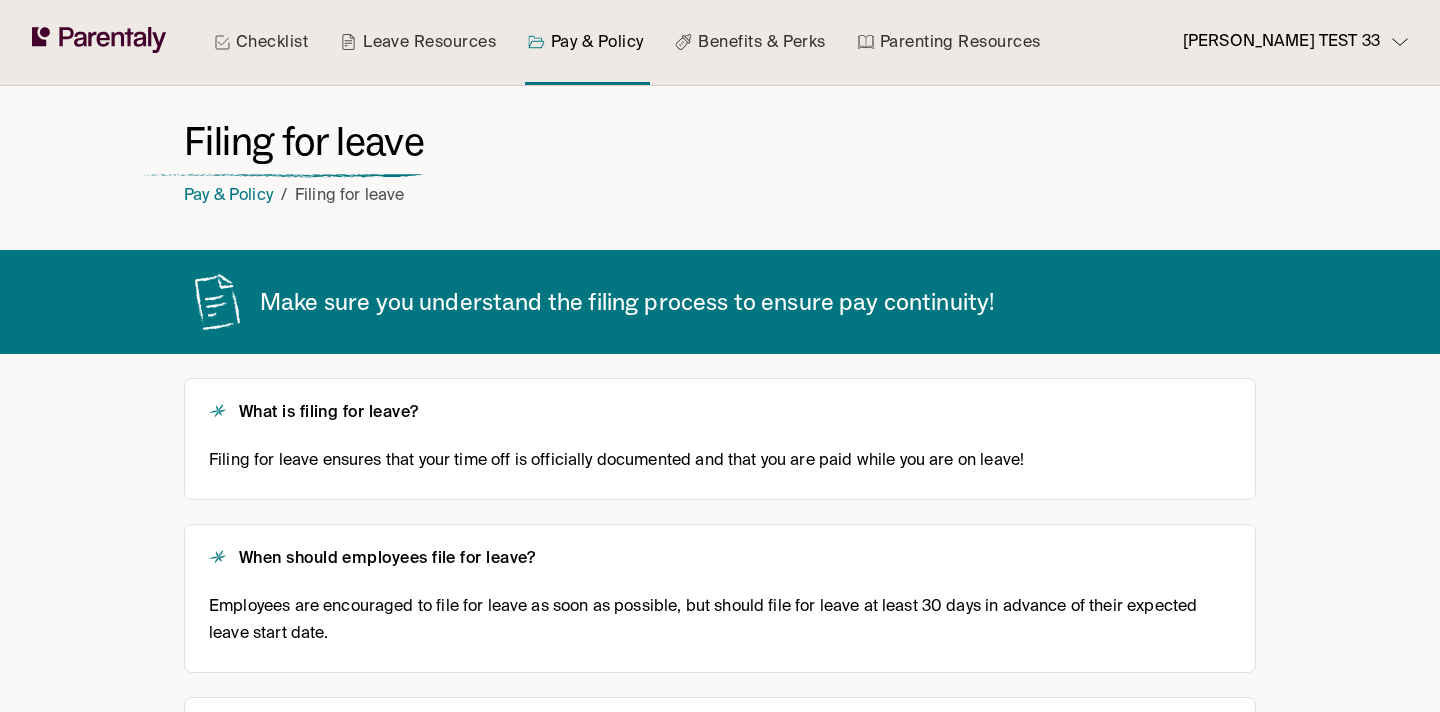 scroll, scrollTop: 484, scrollLeft: 0, axis: vertical 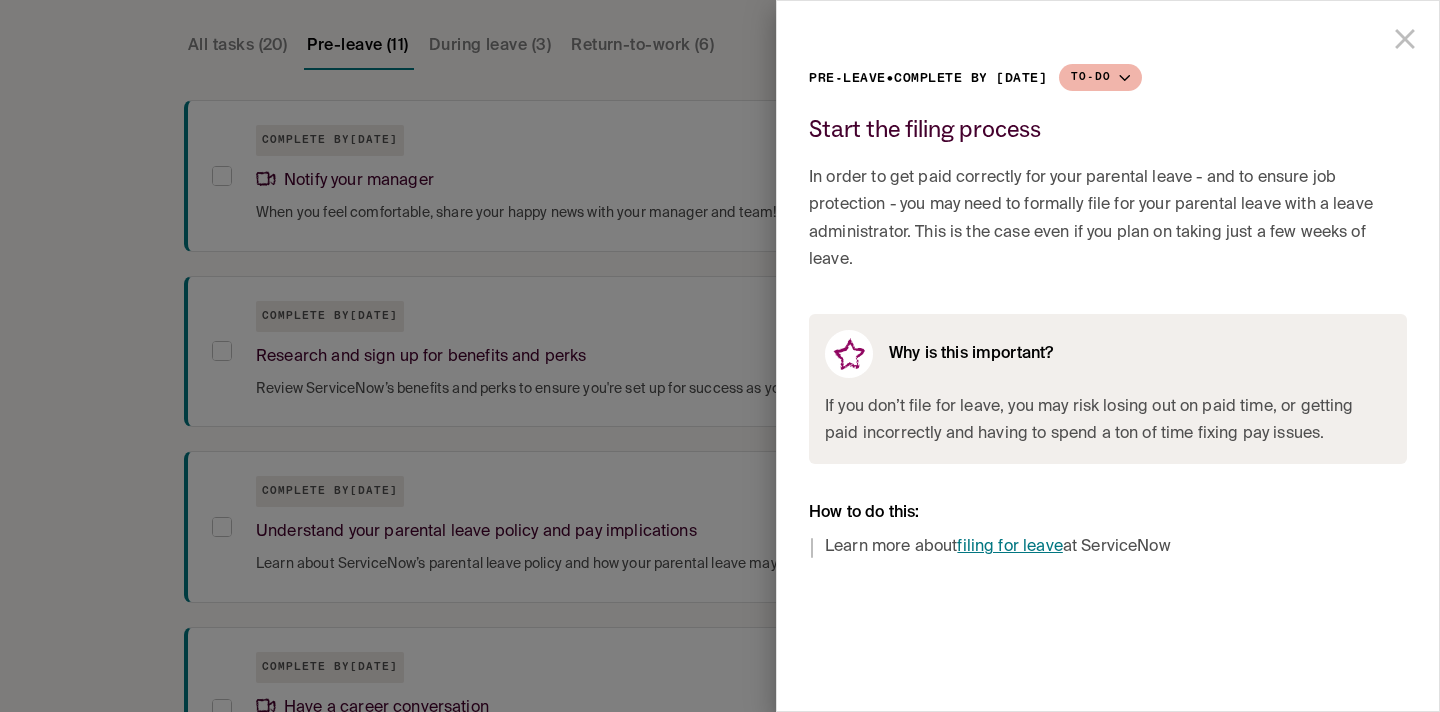 click at bounding box center [720, 356] 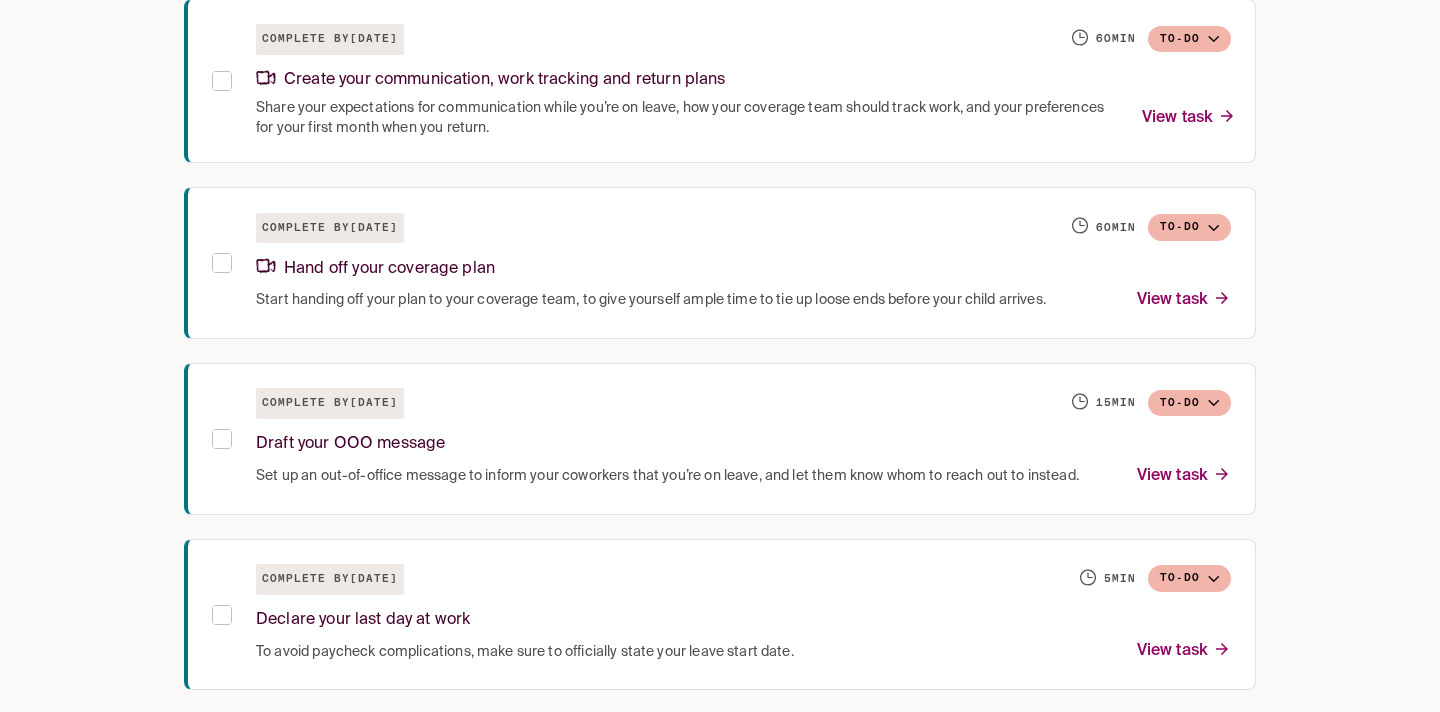 scroll, scrollTop: 1837, scrollLeft: 0, axis: vertical 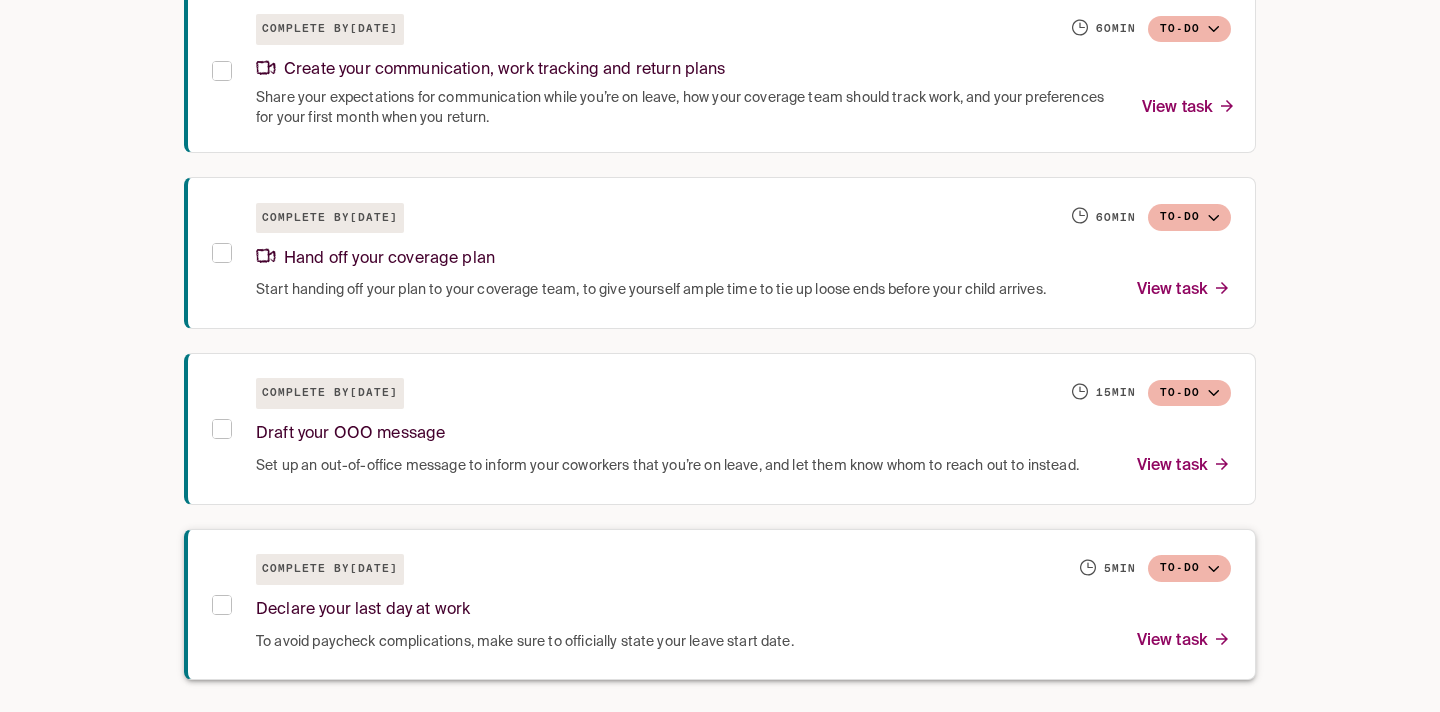 click on "Complete by  January 21, 2026 5  min To-do" at bounding box center (743, 569) 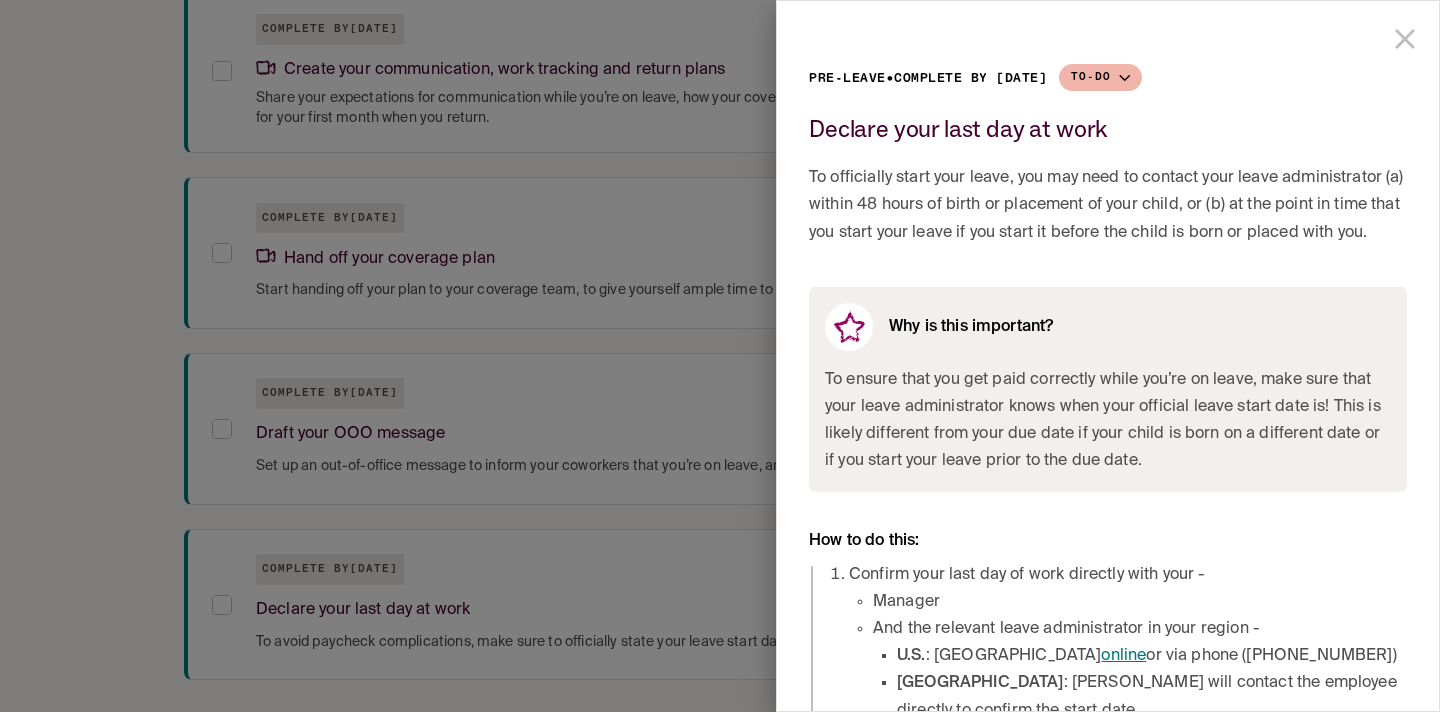 scroll, scrollTop: 139, scrollLeft: 0, axis: vertical 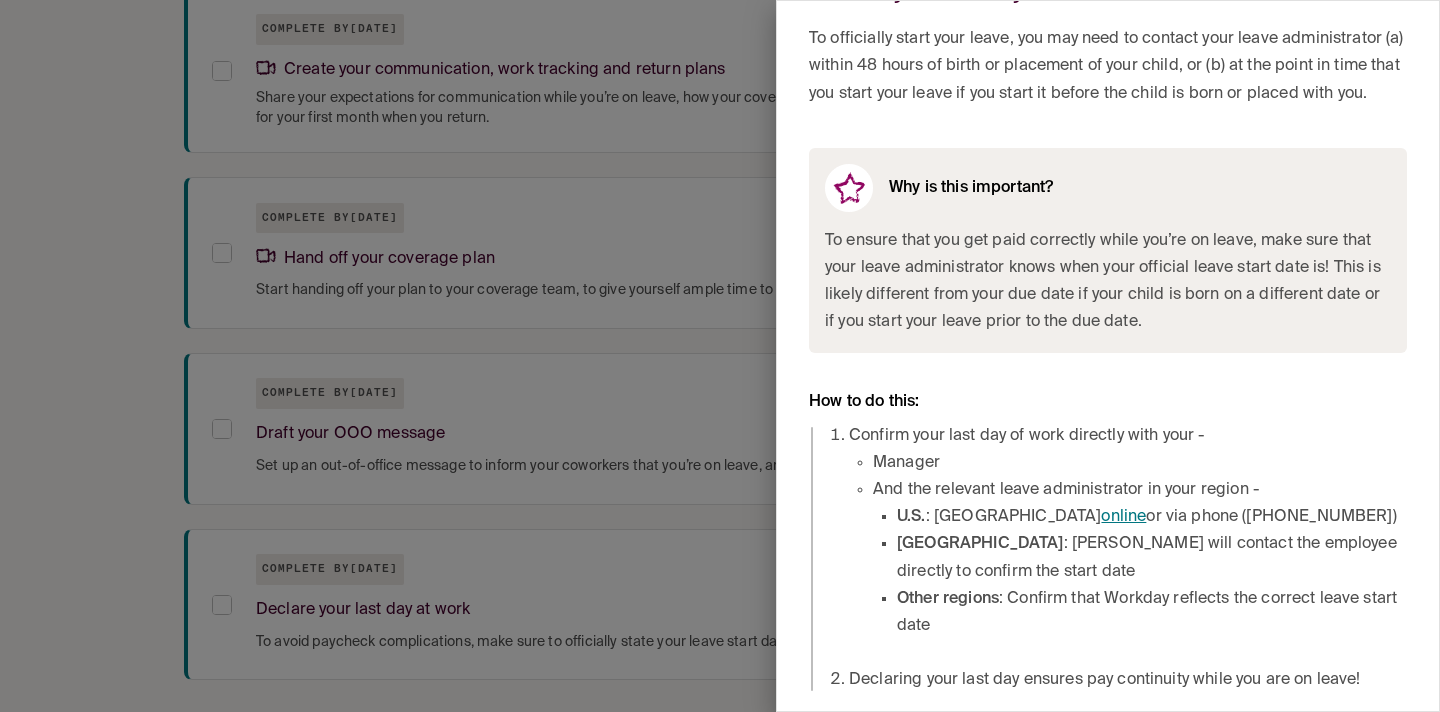 click at bounding box center [720, 356] 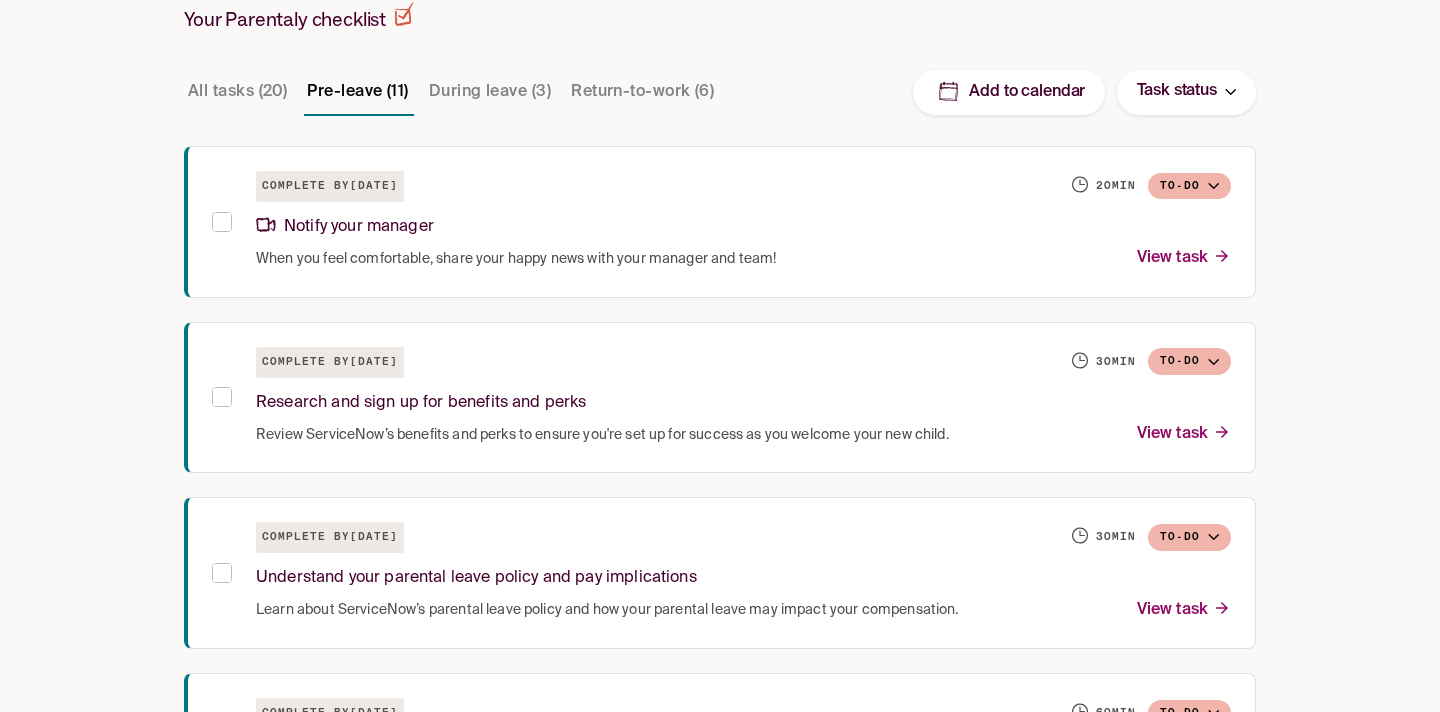 scroll, scrollTop: 0, scrollLeft: 0, axis: both 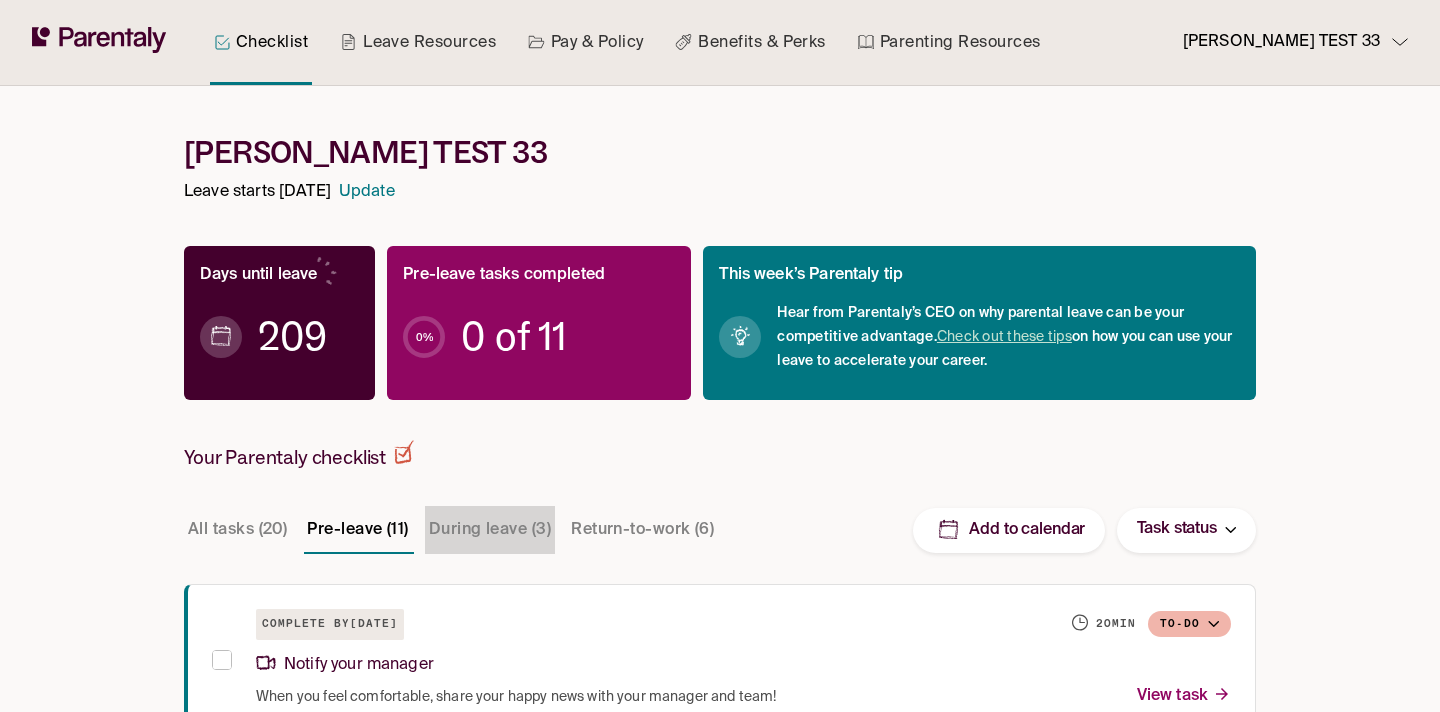 click on "During leave (3)" at bounding box center [490, 530] 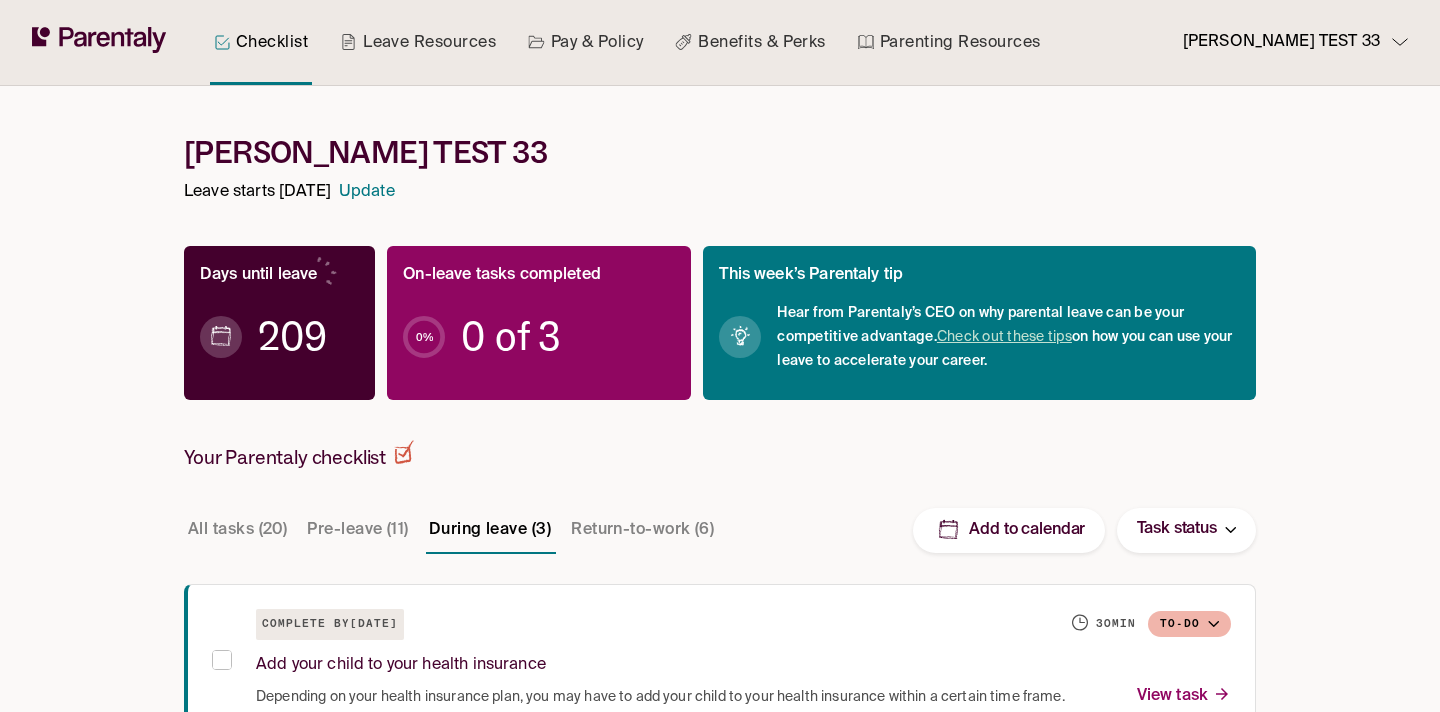 scroll, scrollTop: 5, scrollLeft: 0, axis: vertical 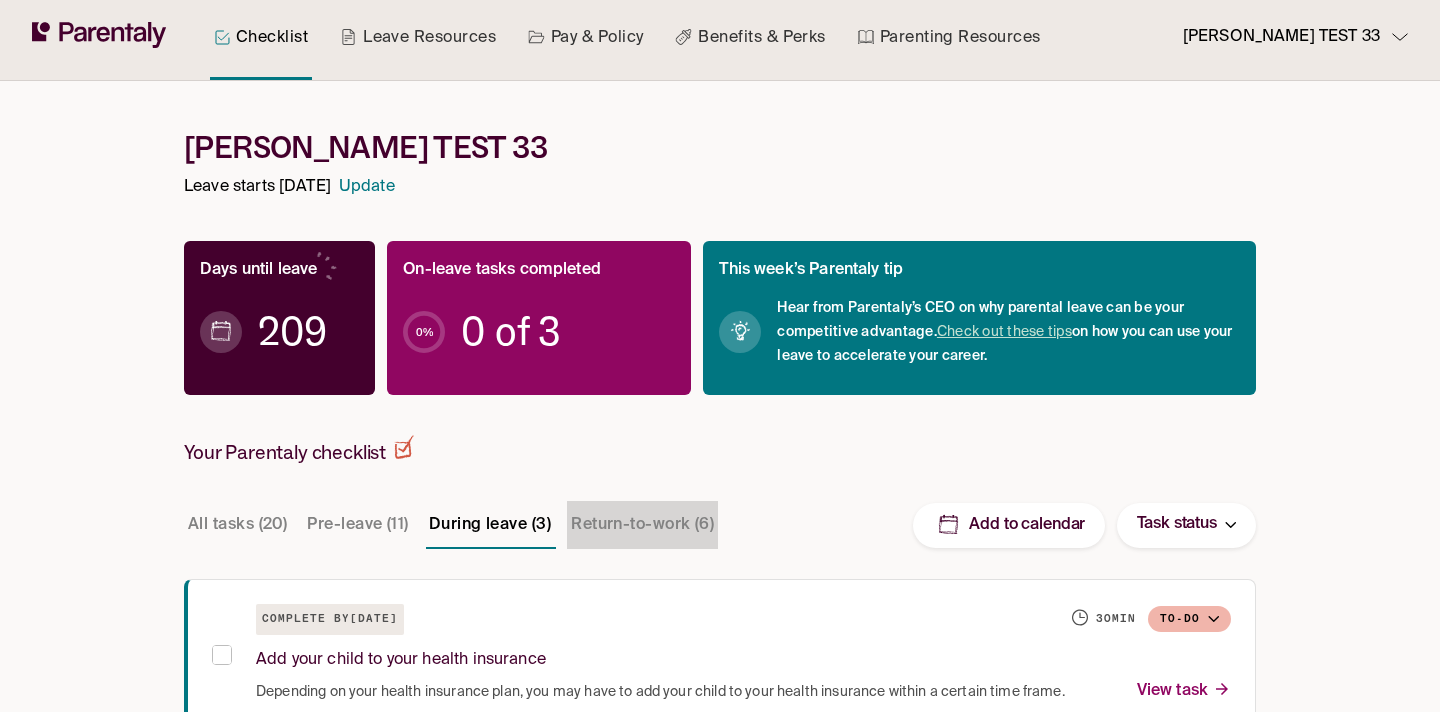 click on "Return-to-work (6)" at bounding box center (642, 525) 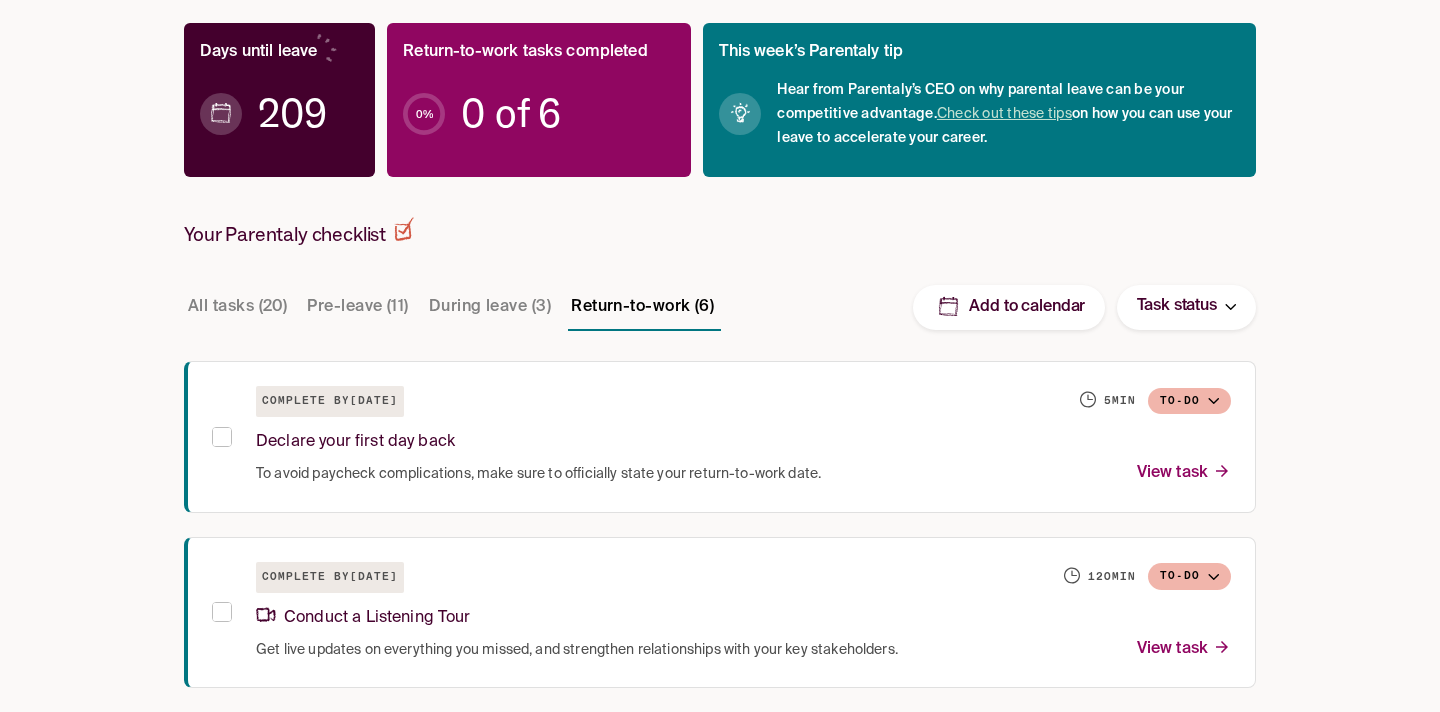 scroll, scrollTop: 309, scrollLeft: 0, axis: vertical 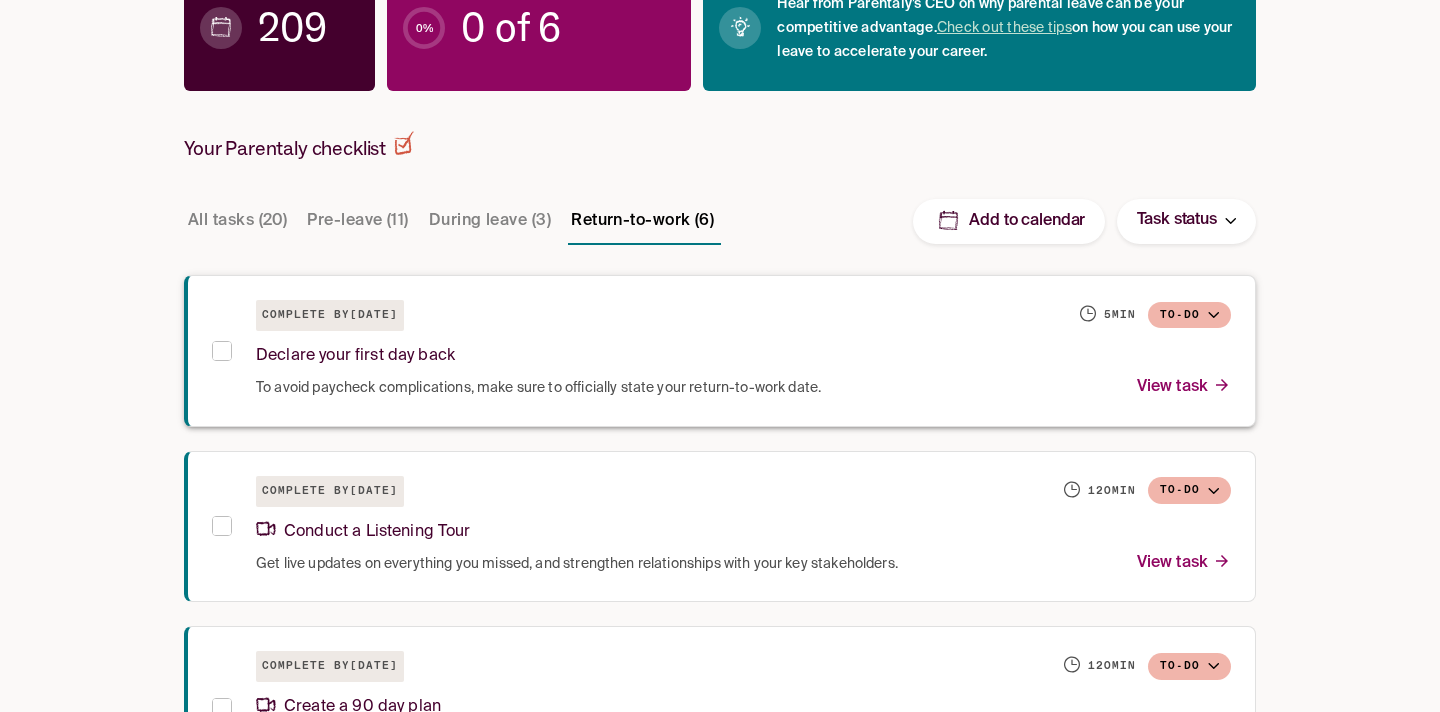 click on "To avoid paycheck complications, make sure to officially state your return-to-work date. View task" at bounding box center (743, 387) 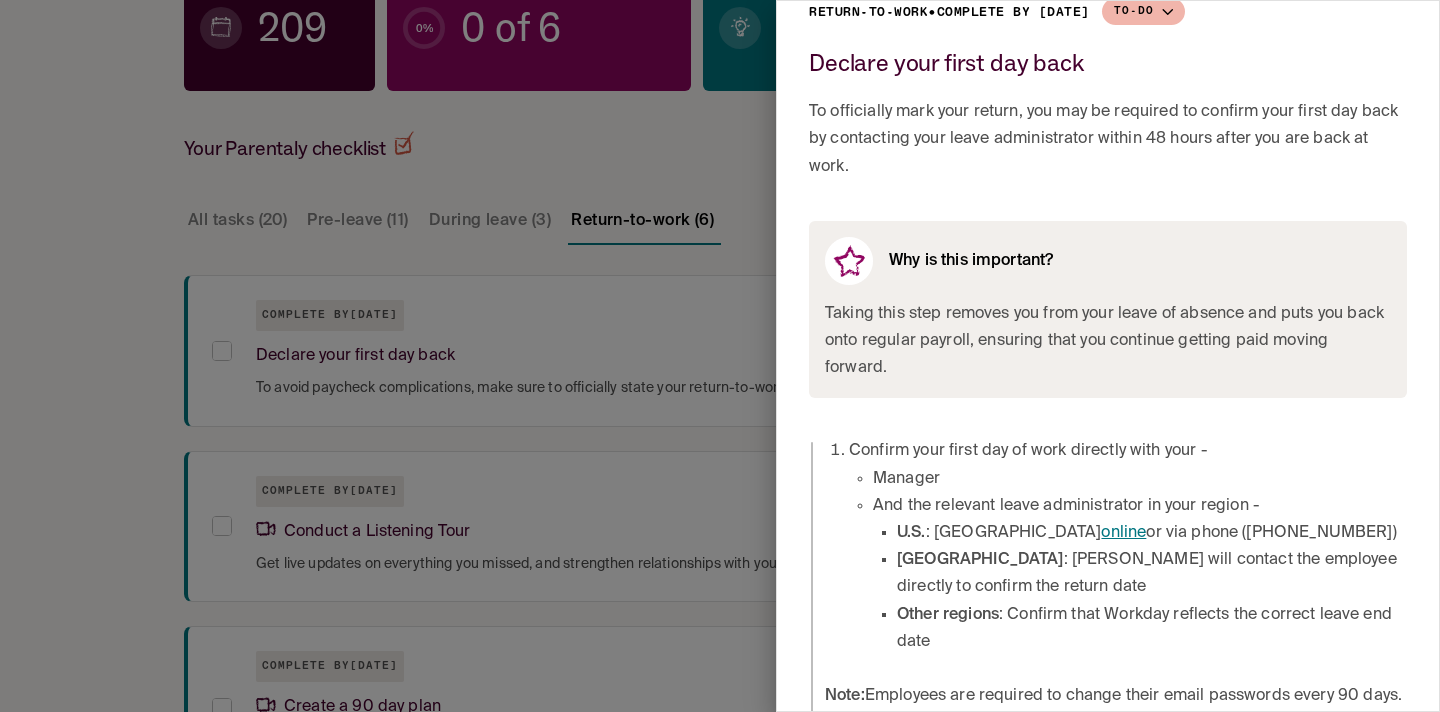 scroll, scrollTop: 136, scrollLeft: 0, axis: vertical 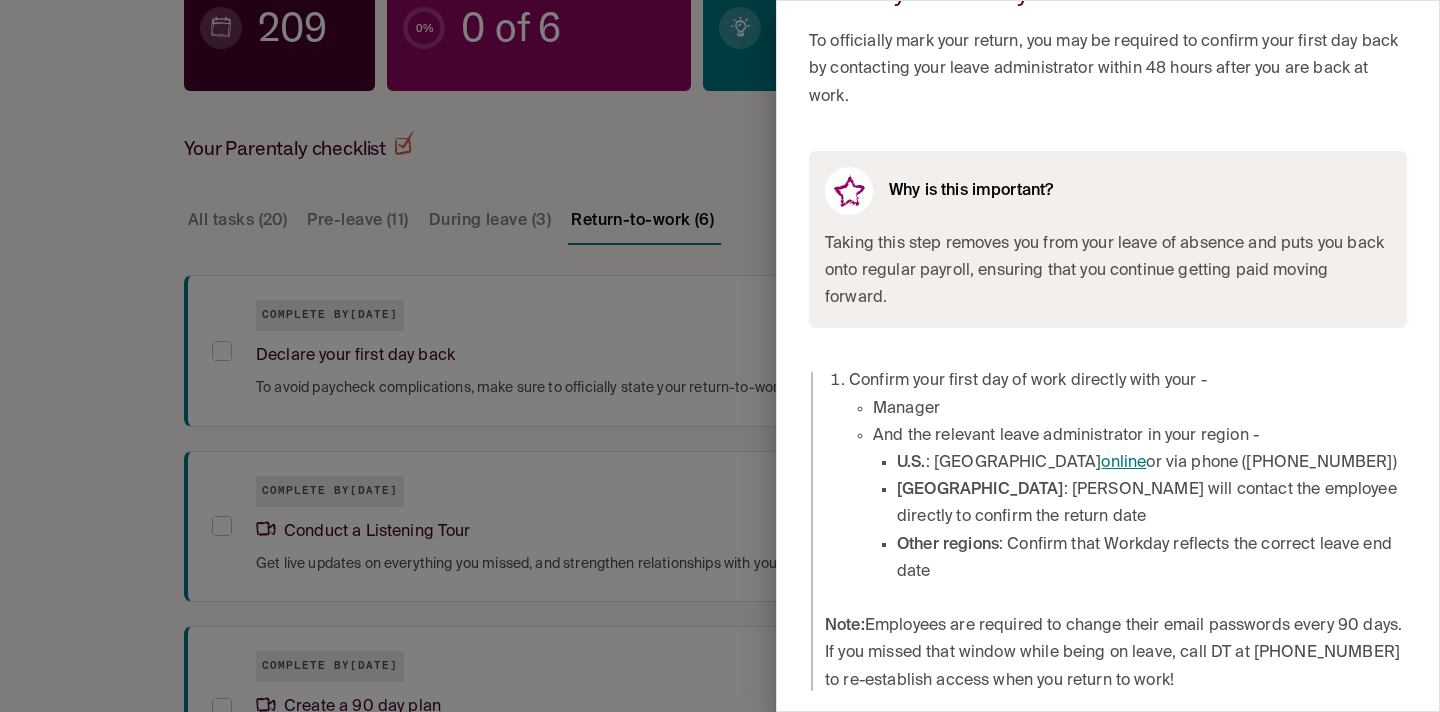 click at bounding box center (720, 356) 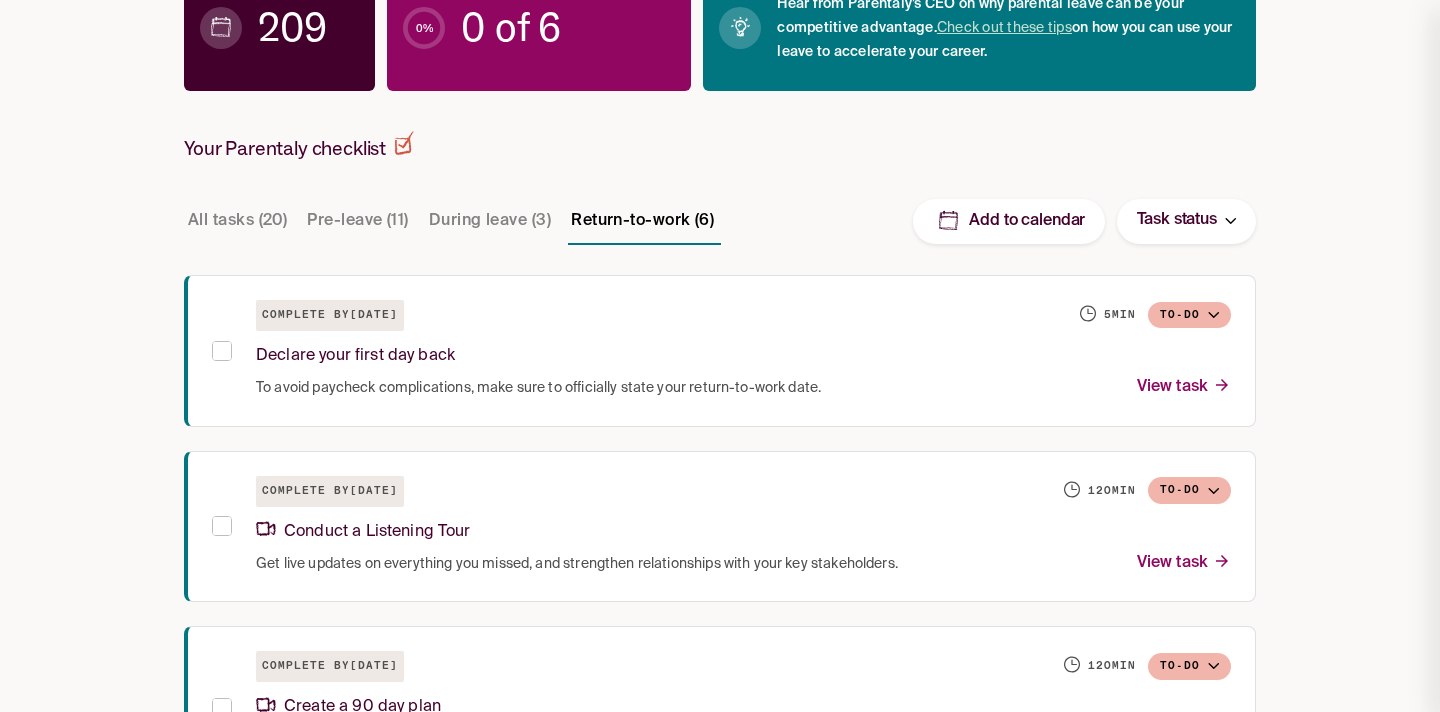 scroll, scrollTop: 0, scrollLeft: 0, axis: both 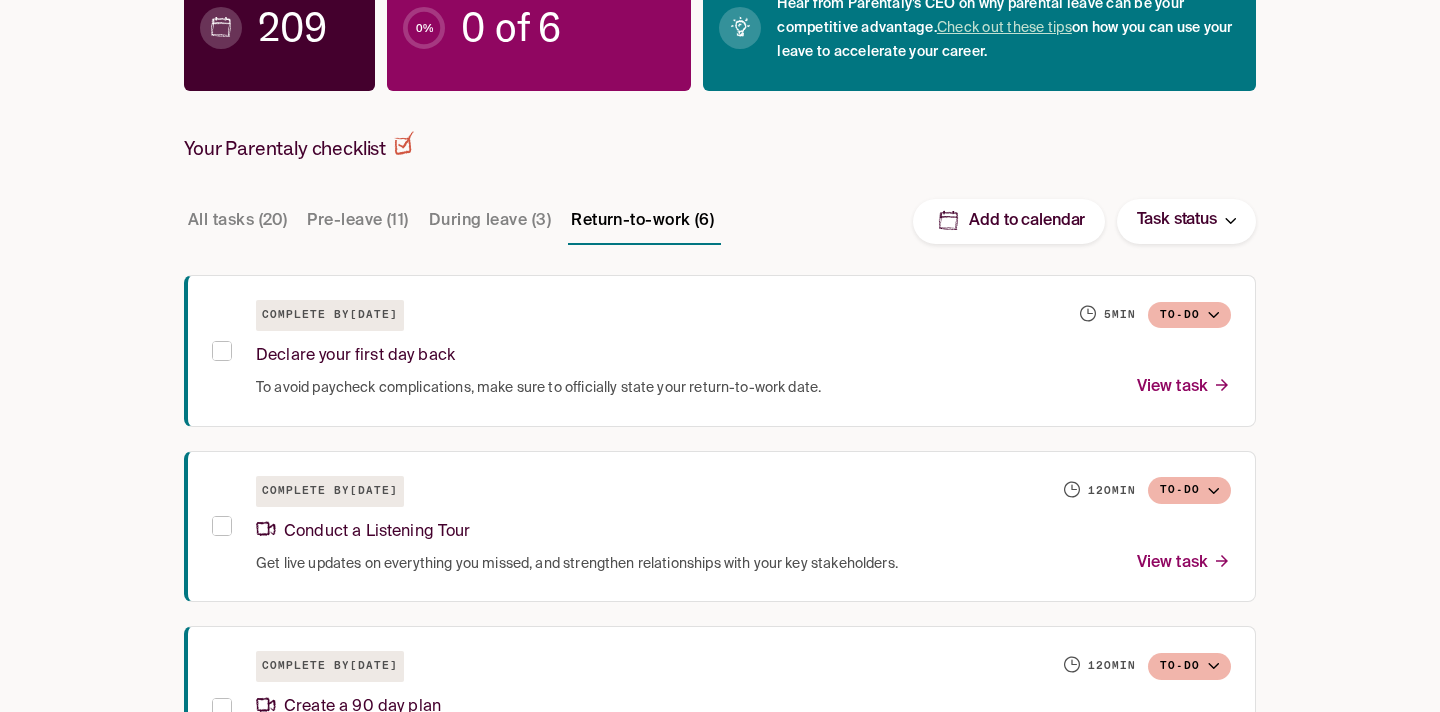 click on "Pre-leave (11)" at bounding box center [357, 221] 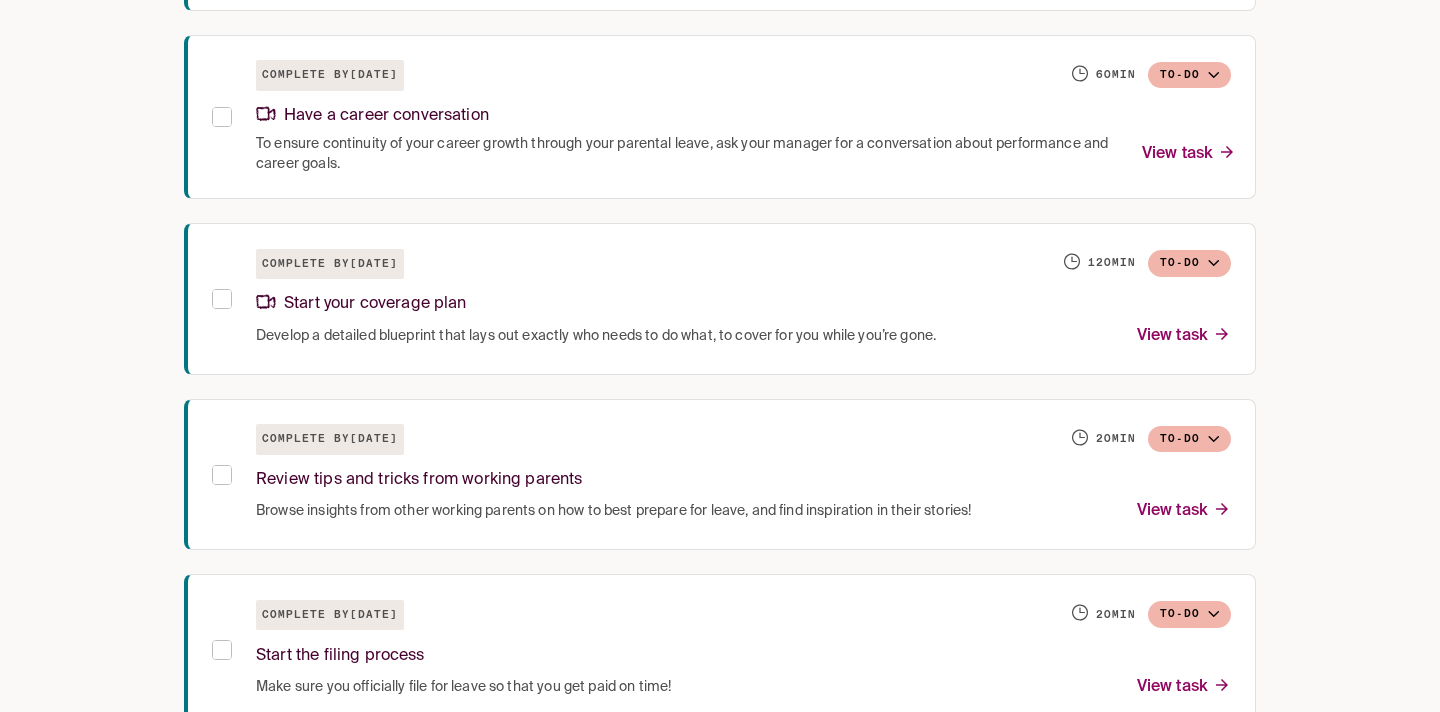 scroll, scrollTop: 1837, scrollLeft: 0, axis: vertical 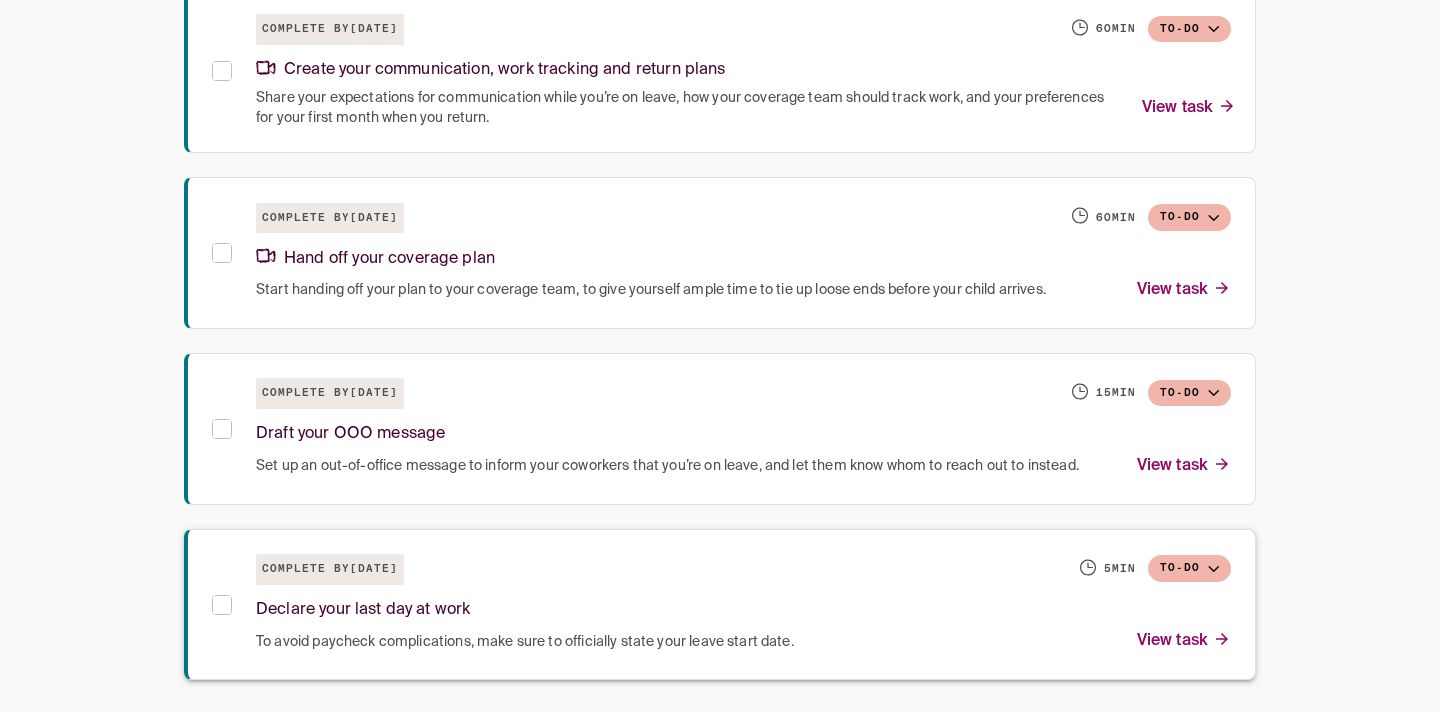 click on "Declare your last day at work" at bounding box center (743, 606) 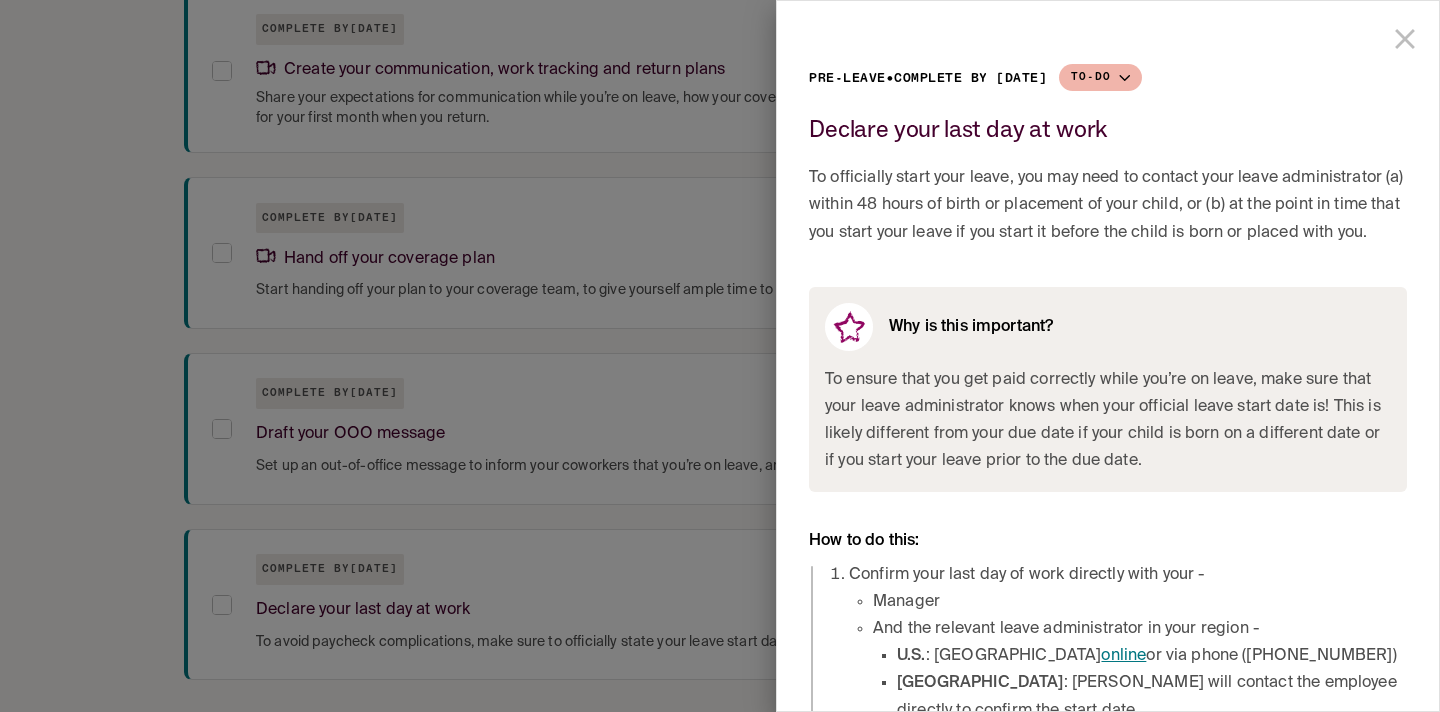 scroll, scrollTop: 139, scrollLeft: 0, axis: vertical 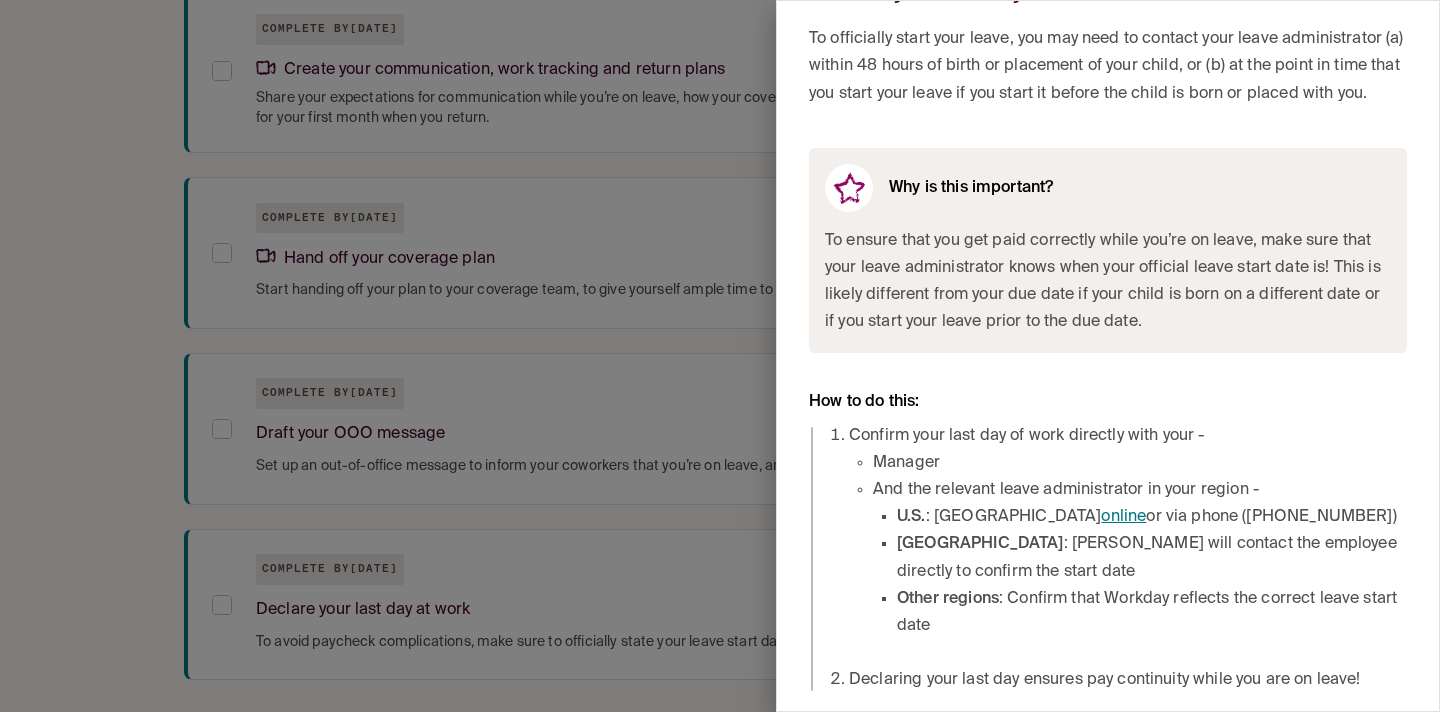 click at bounding box center [720, 356] 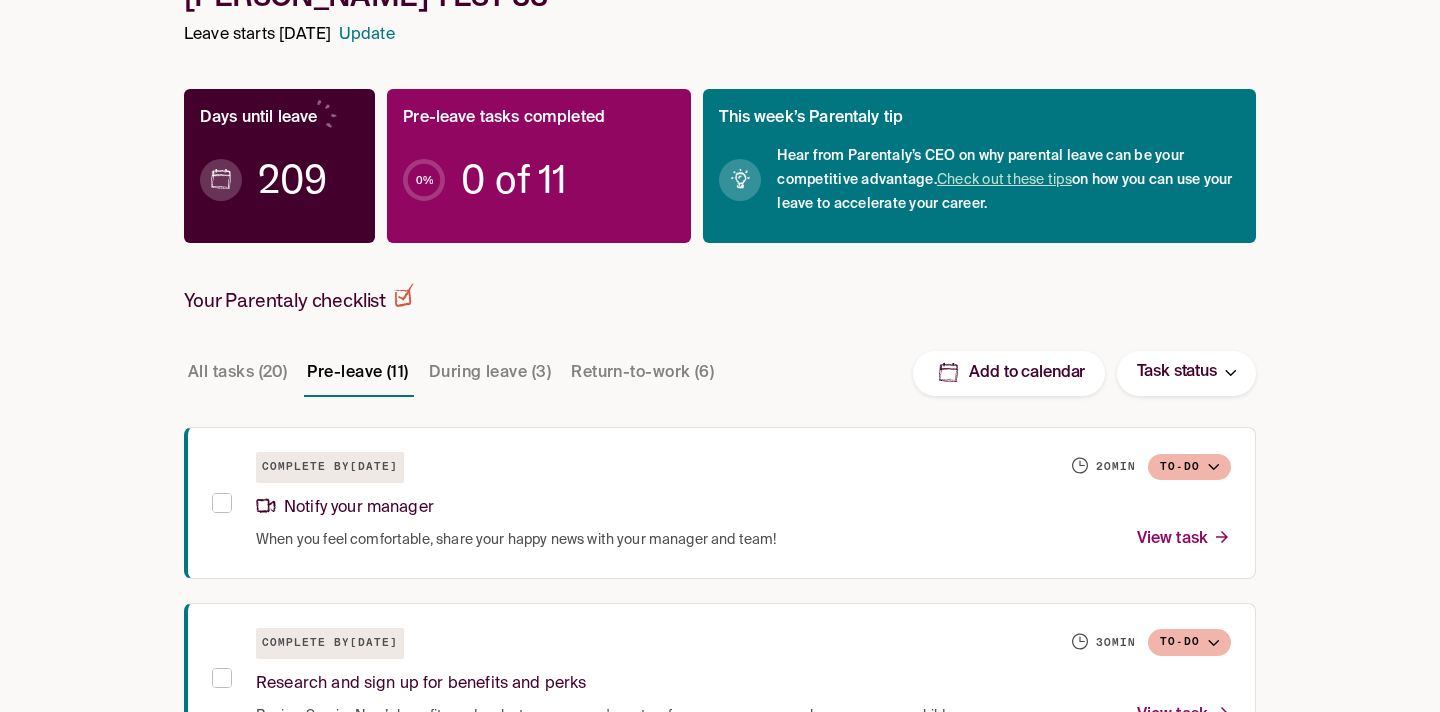 scroll, scrollTop: 0, scrollLeft: 0, axis: both 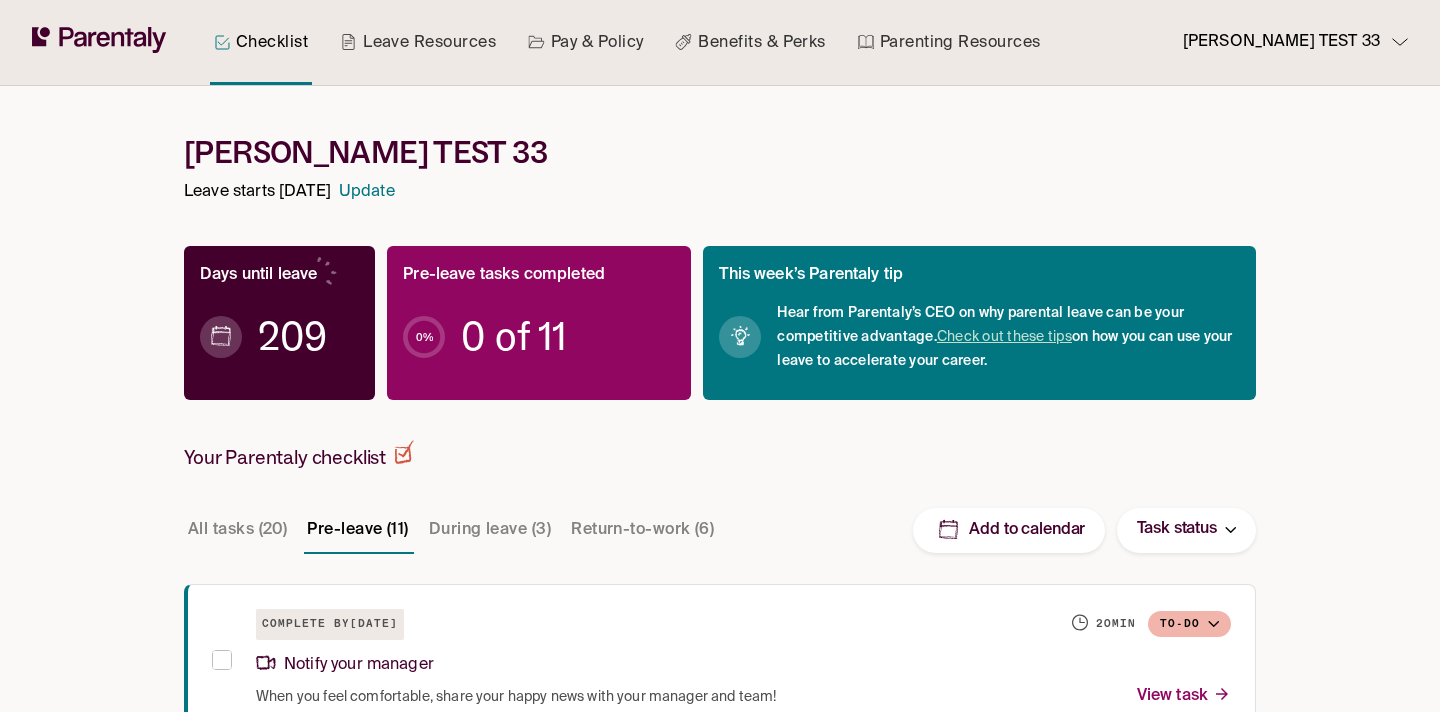 click on "Rachel TEST 33" at bounding box center (1281, 42) 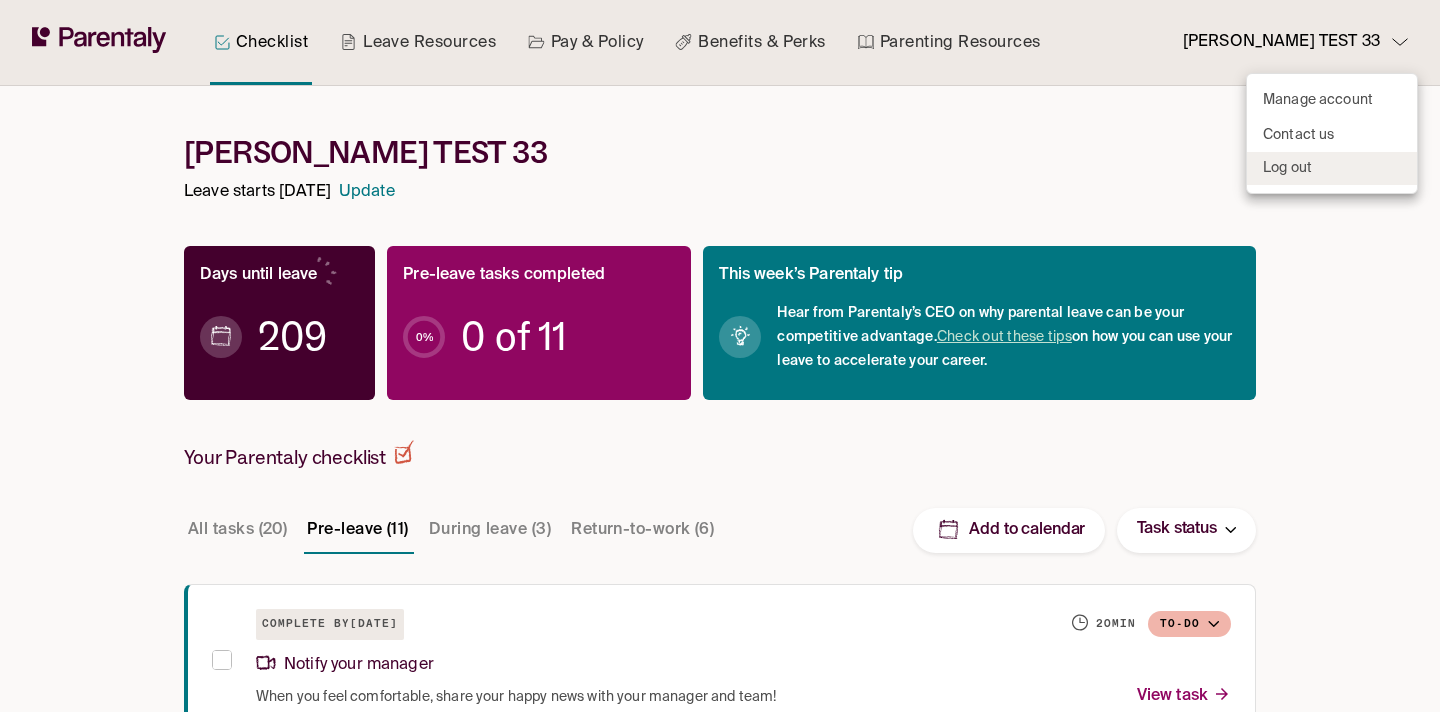 click on "Log out" at bounding box center [1287, 168] 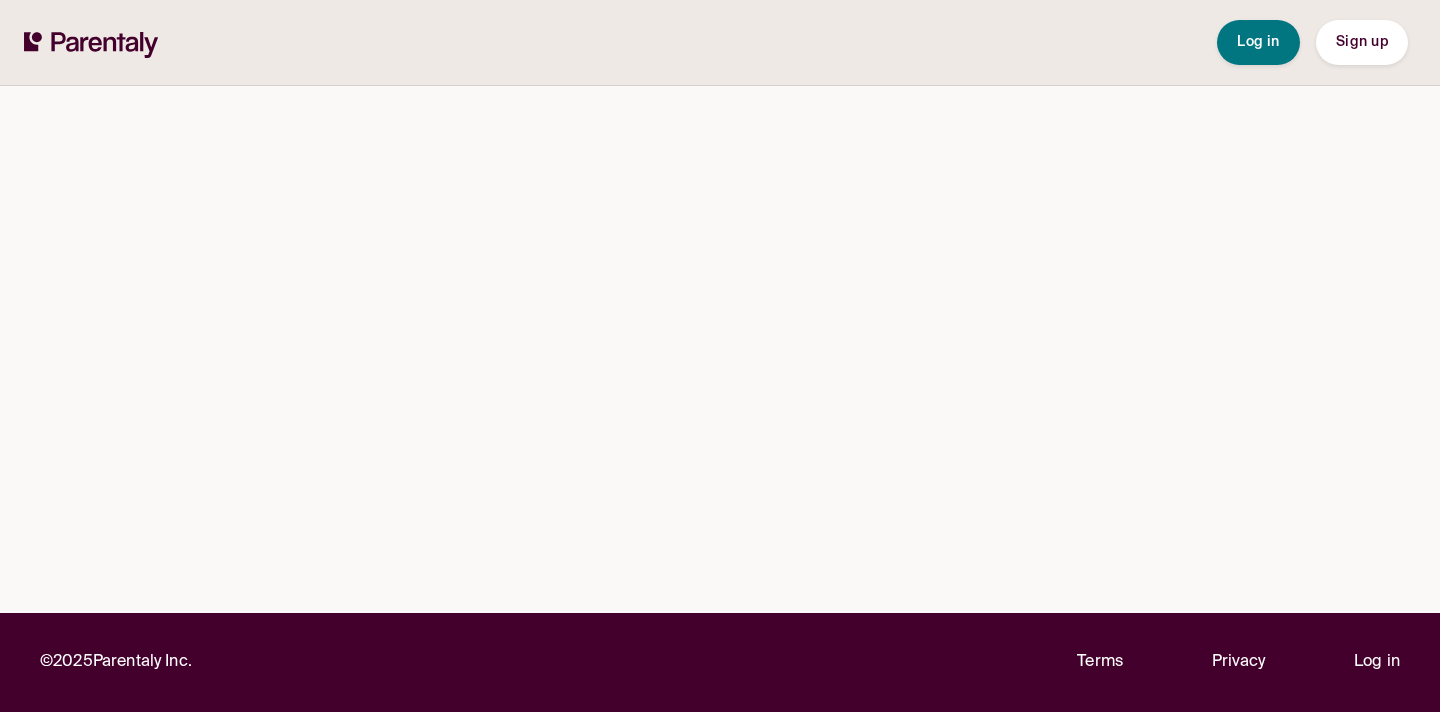 scroll, scrollTop: 0, scrollLeft: 0, axis: both 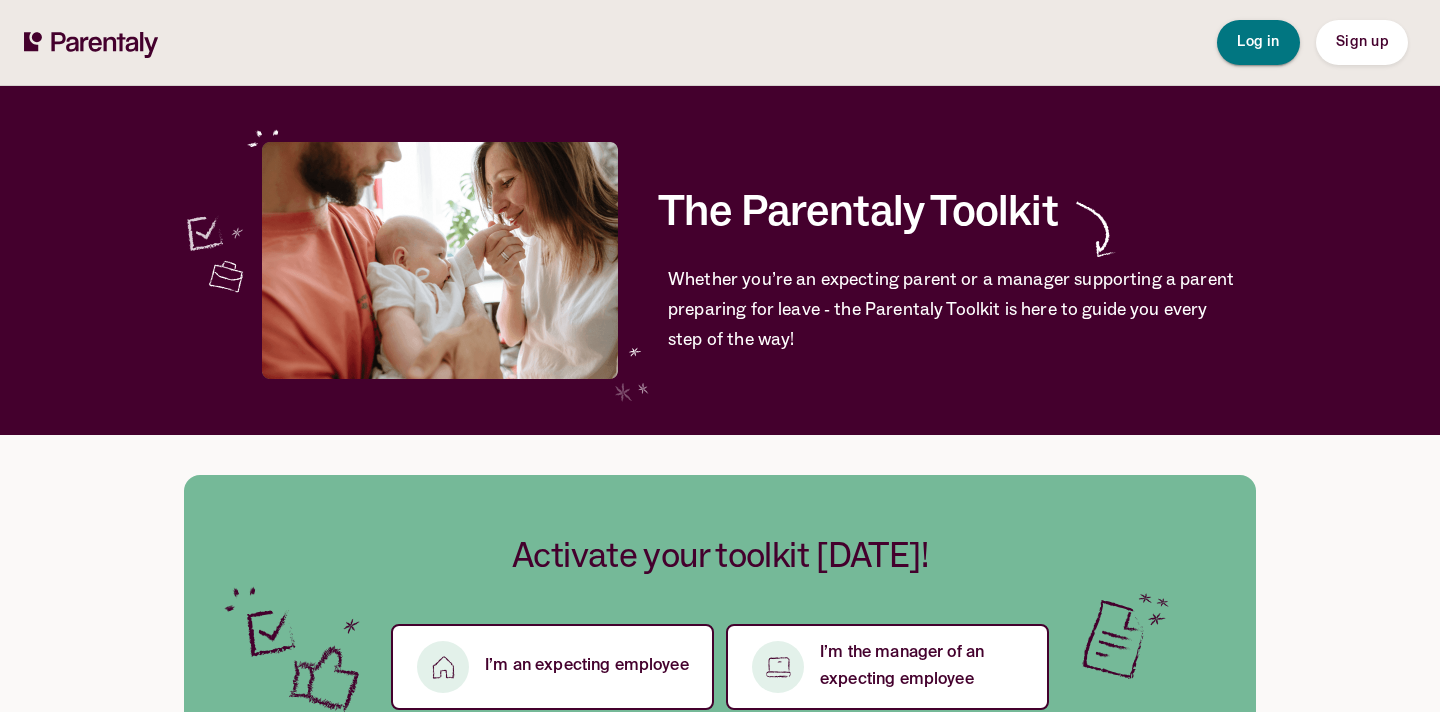 click on "Log in" at bounding box center [1258, 42] 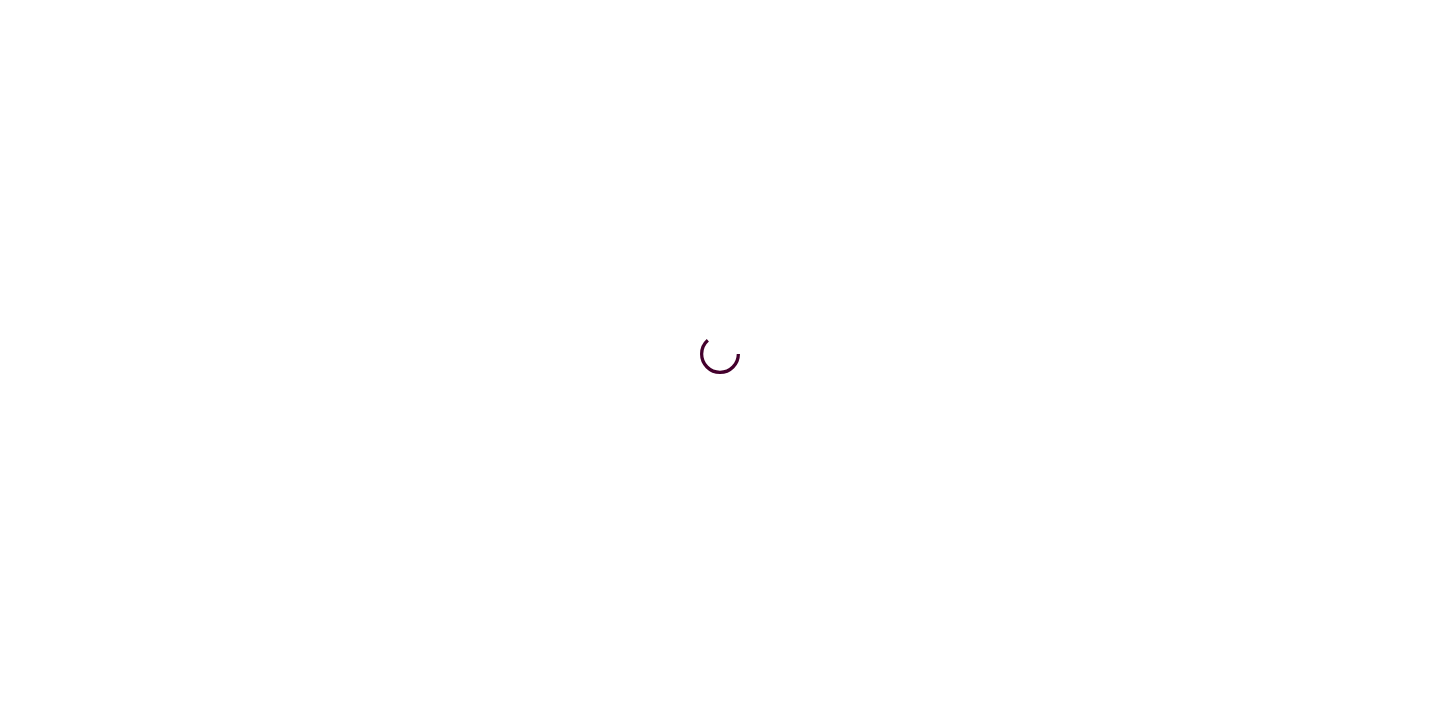 scroll, scrollTop: 0, scrollLeft: 0, axis: both 